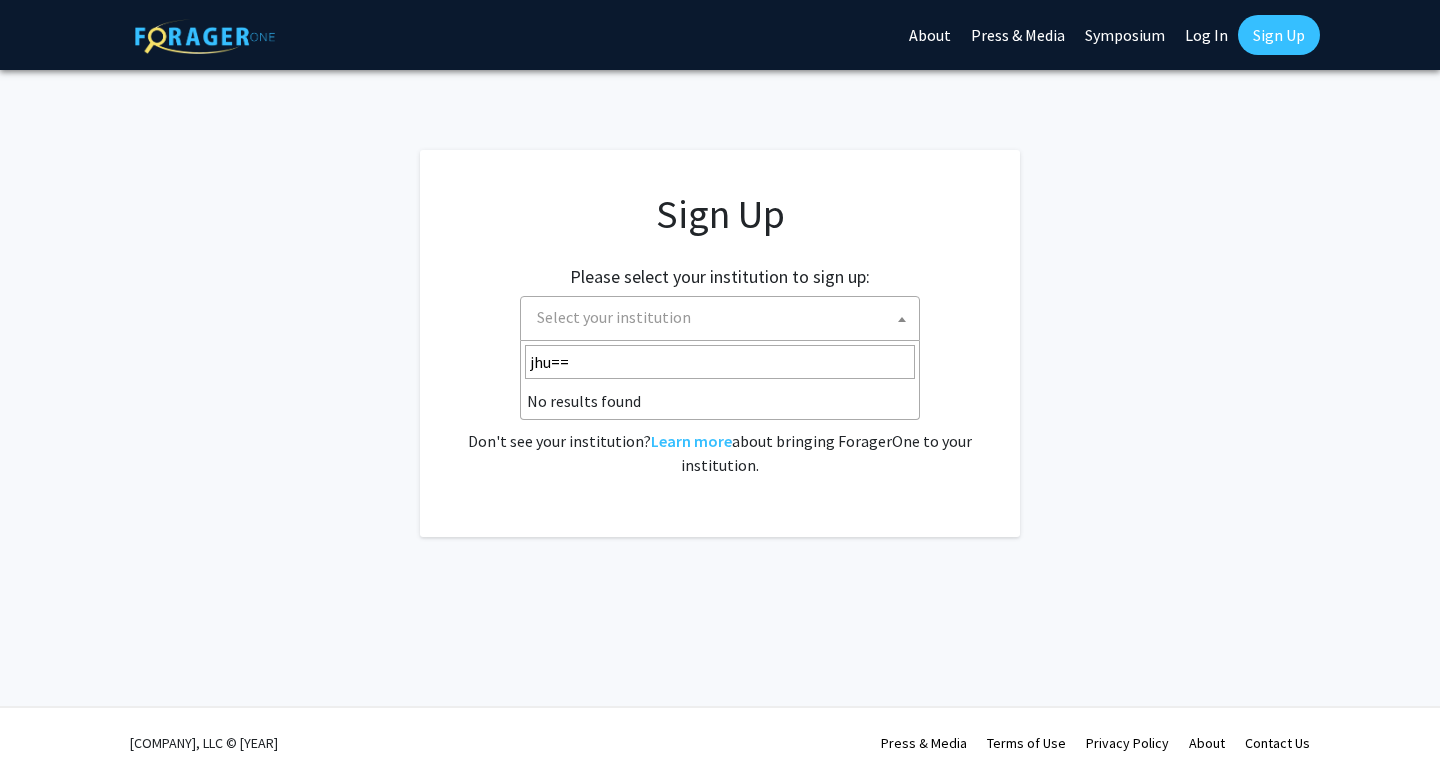 scroll, scrollTop: 0, scrollLeft: 0, axis: both 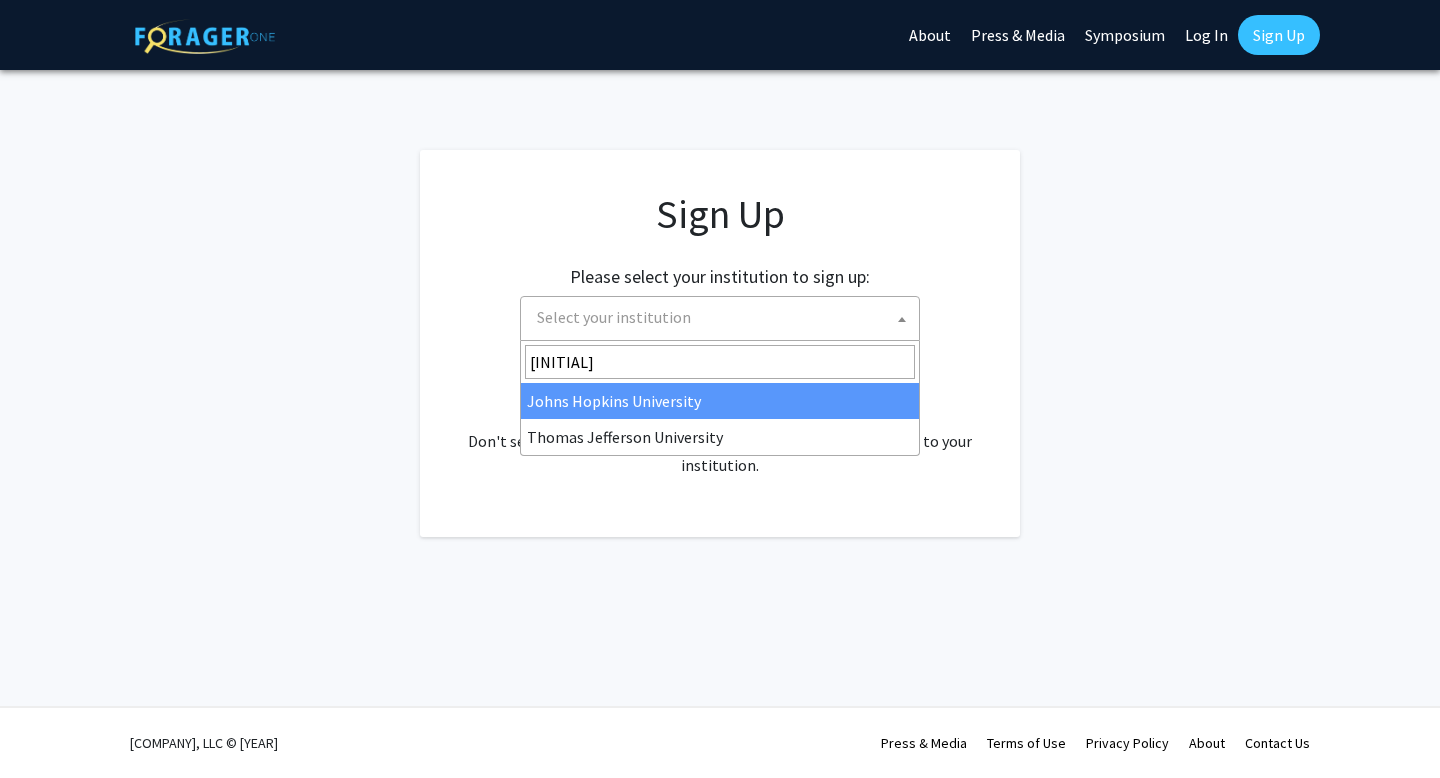 type on "[INITIAL]" 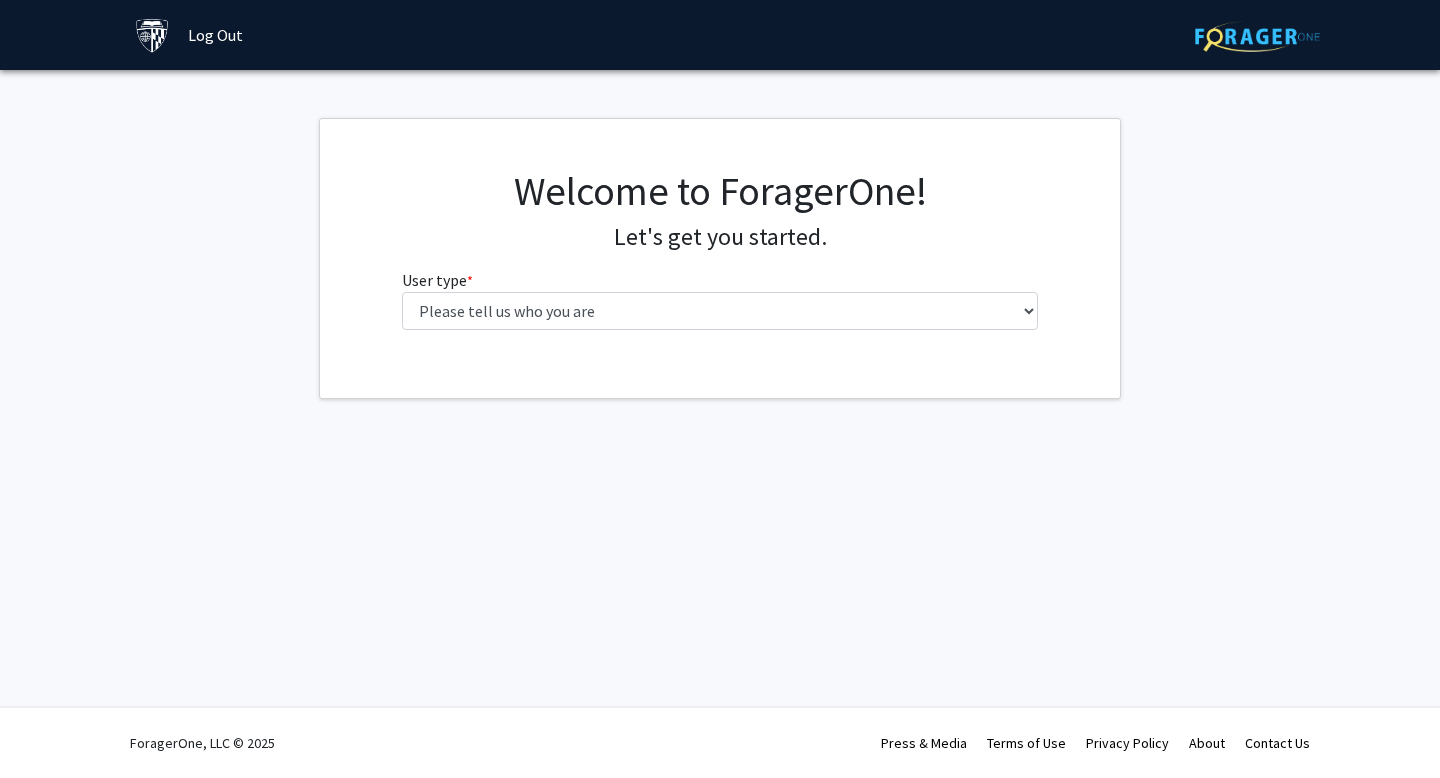 scroll, scrollTop: 0, scrollLeft: 0, axis: both 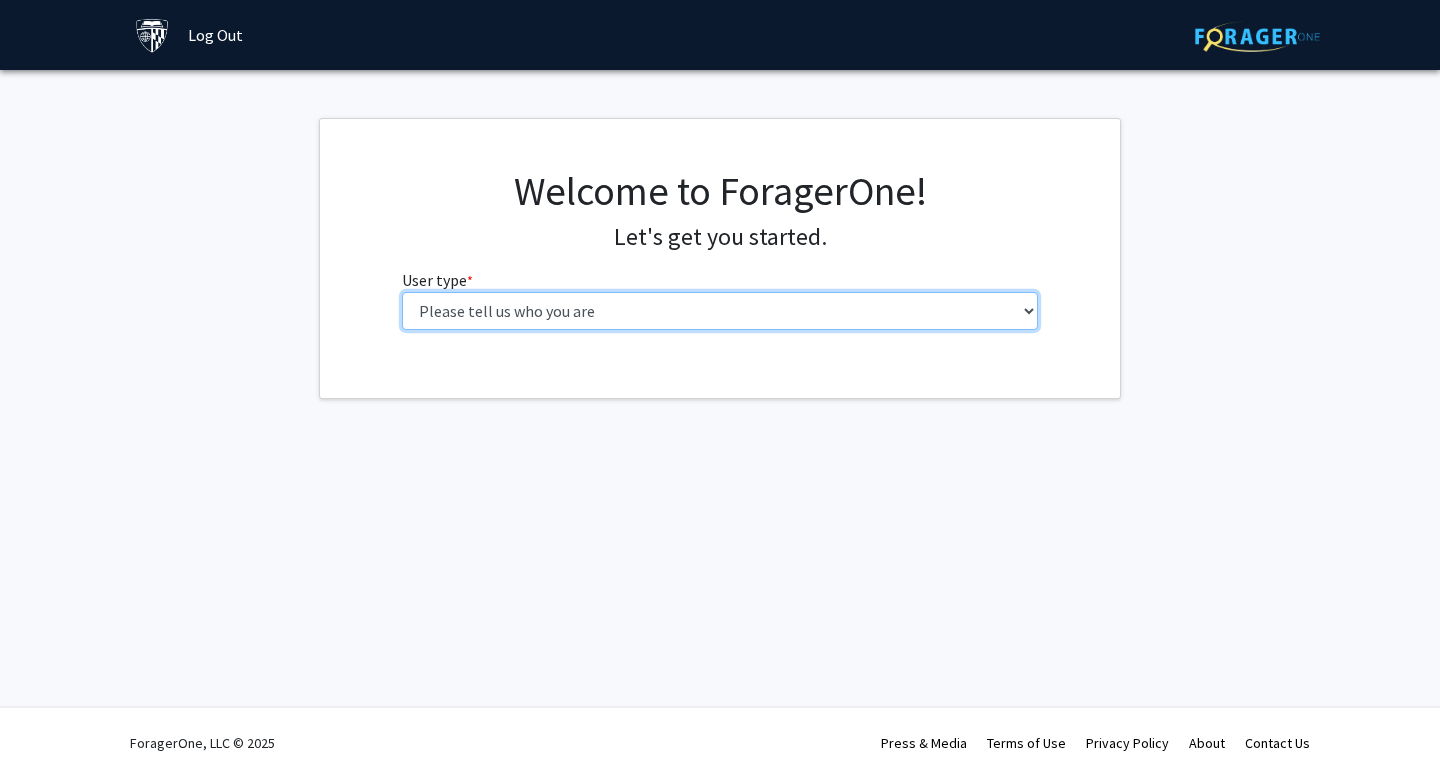 click on "Please tell us who you are  Undergraduate Student   Master's Student   Doctoral Candidate (PhD, MD, DMD, PharmD, etc.)   Postdoctoral Researcher / Research Staff / Medical Resident / Medical Fellow   Faculty   Administrative Staff" at bounding box center (720, 311) 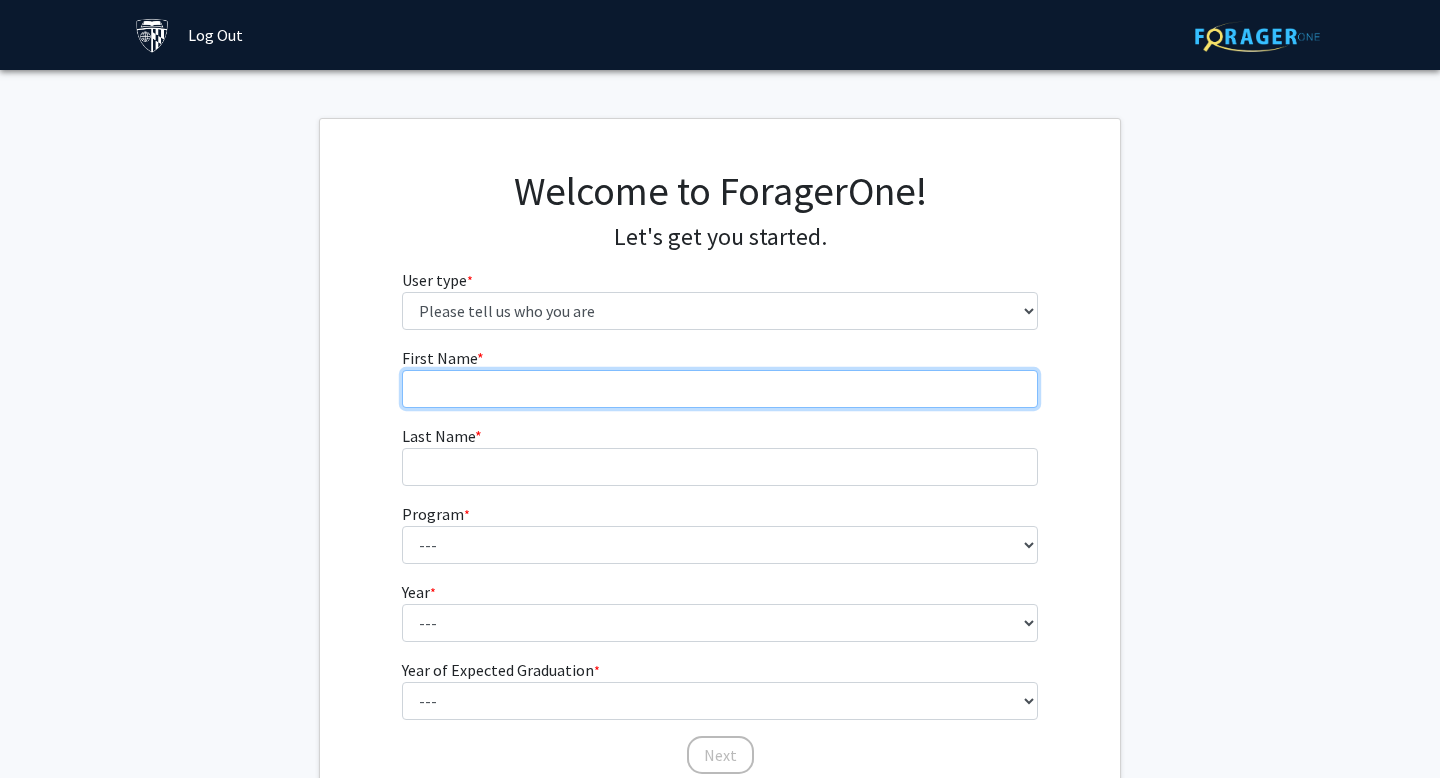 click on "First Name * required" at bounding box center (720, 389) 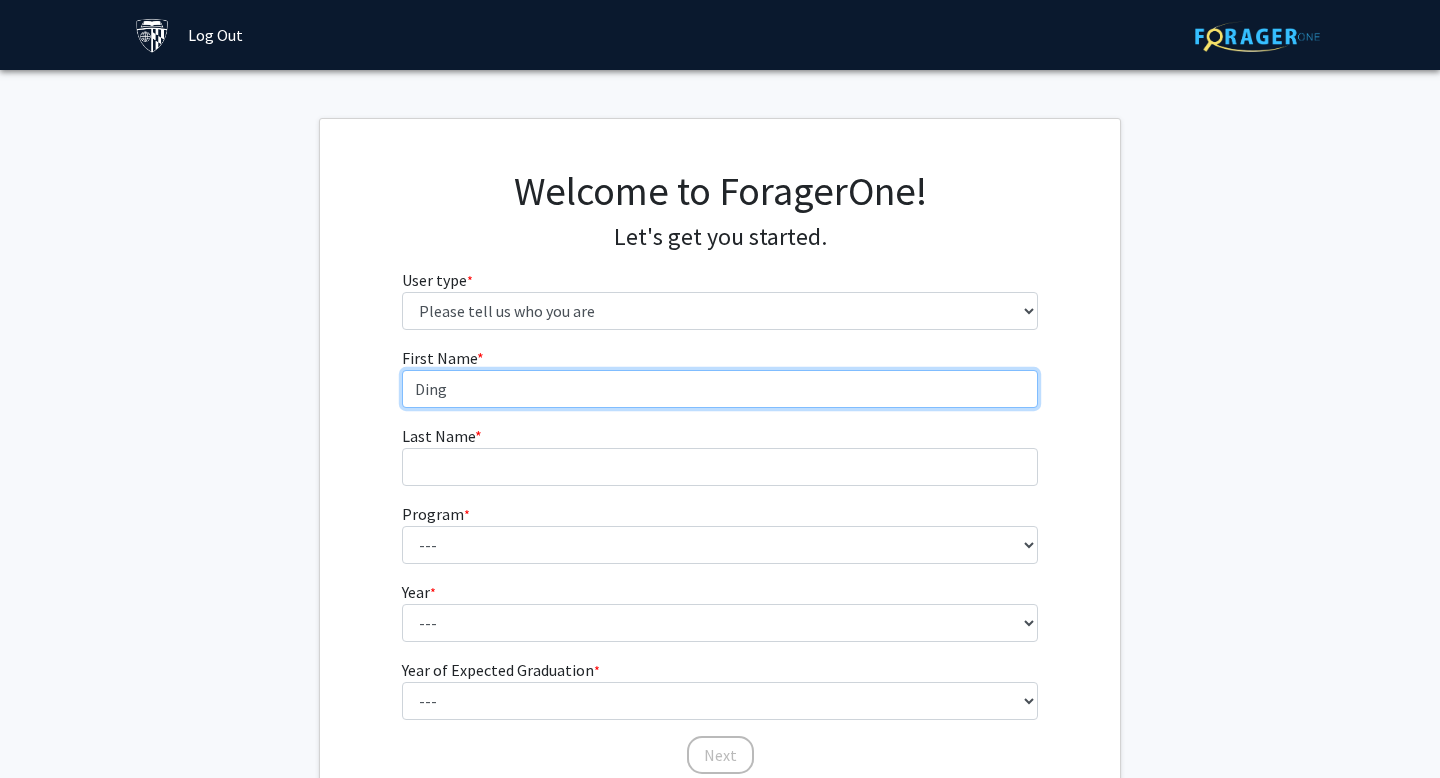 type on "Ding" 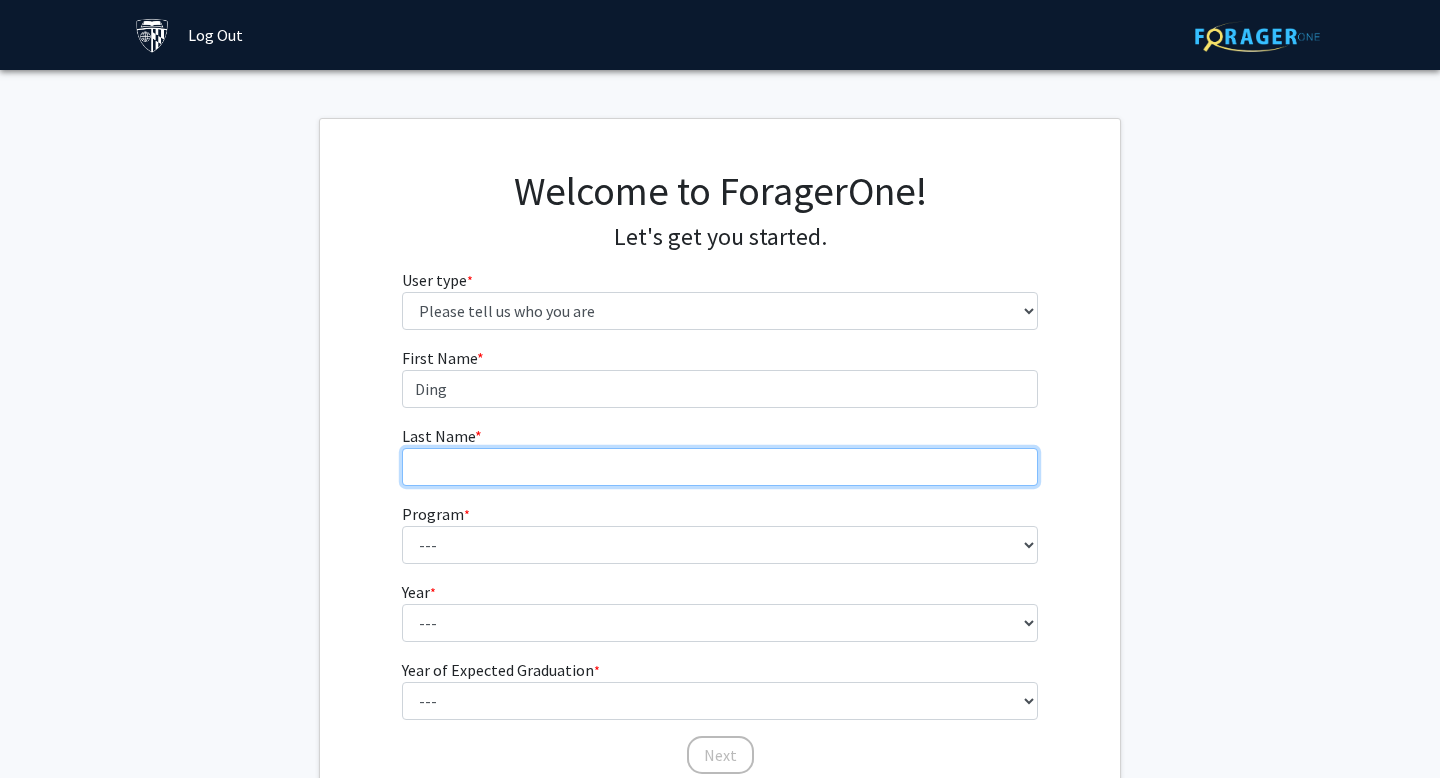 click on "Last Name * required" at bounding box center [720, 467] 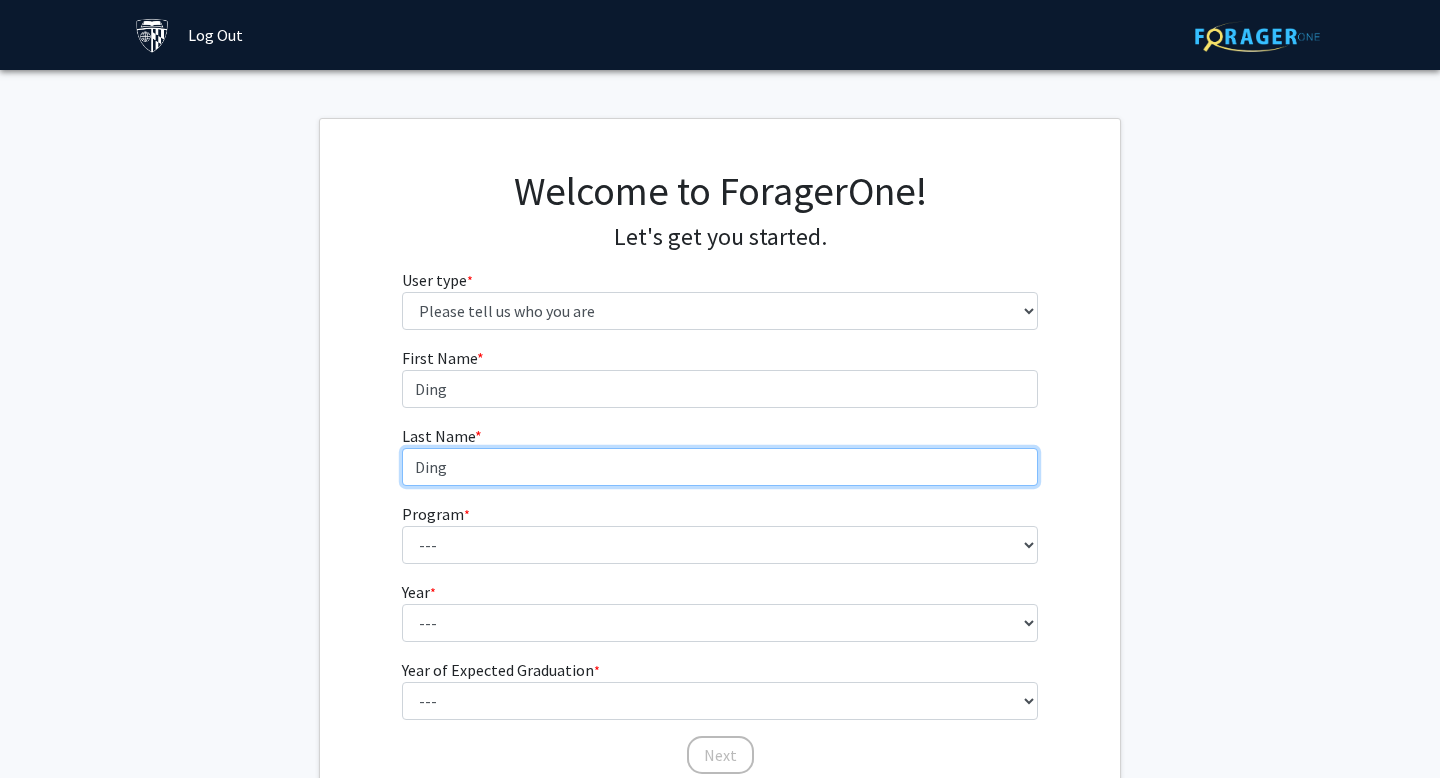 type on "Ding" 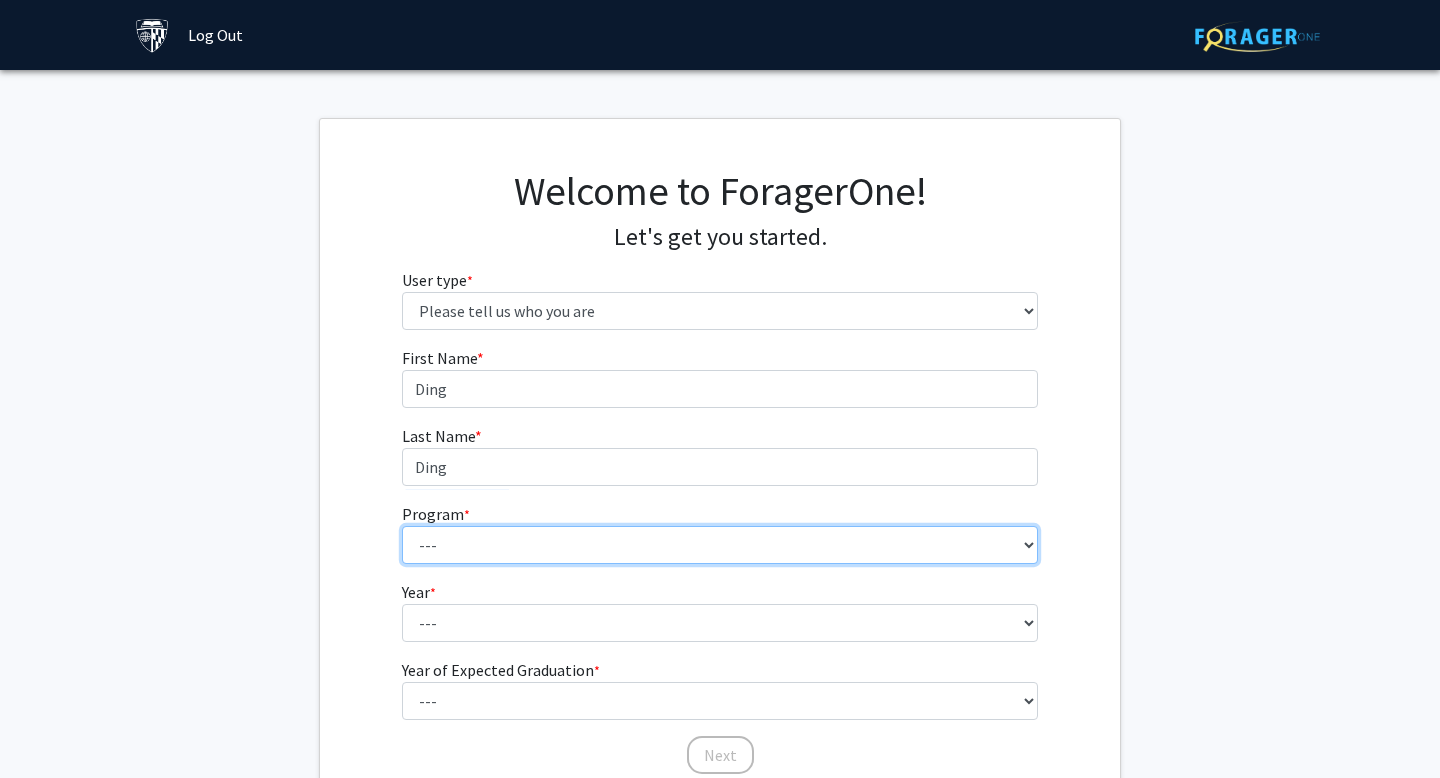 click on "---  Anatomy Education   Applied and Computational Mathematics   Applied Biomedical Engineering   Applied Economics   Applied Economics   Applied Health Sciences Informatics   Applied Mathematics and Statistics   Applied Physics   Applied Science in Community-Based Primary Health Care Programs in Global Health   Applied Science in Global Health Planning and Management   Applied Science in Humanitarian Health   Applied Science in Patient Safety and Healthcare Quality   Applied Science in Population Health Management   Applied Science in Spatial Analysis for Public Health   Artificial Intelligence   Audio Science: Acoustics   Audio Sciences: Recording and Production   Biochemistry and Molecular Biology   Bioengineering Innovation and Design   Bioethics   Bioinformatics   Biology   Biomedical Engineering   Biophysics   Biostatistics   Biotechnology   Biotechnology   Biotechnology Enterprise and Entrepreneurship   Business Administration   Business Analytics and Risk Management   Civil Engineering   Classics" at bounding box center (720, 545) 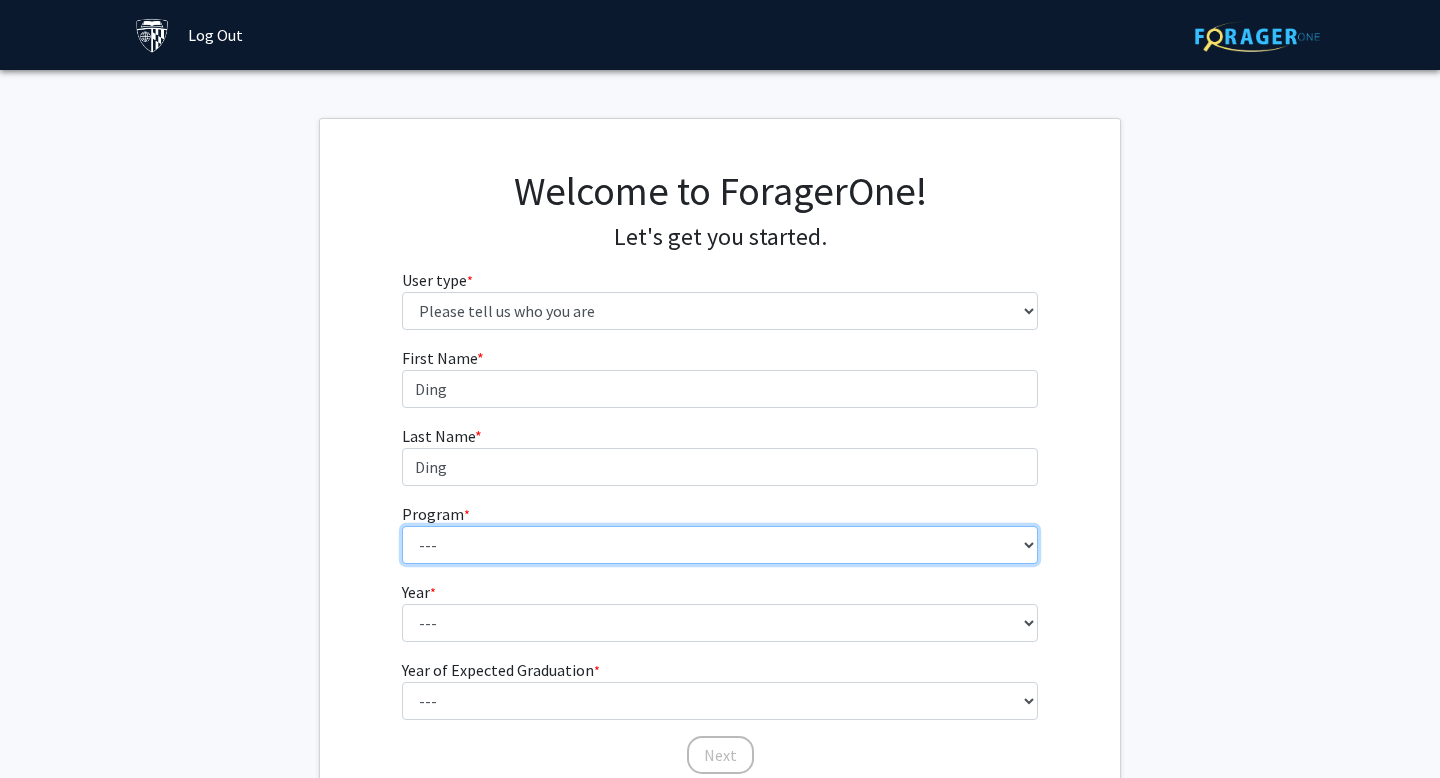 select on "25: 17" 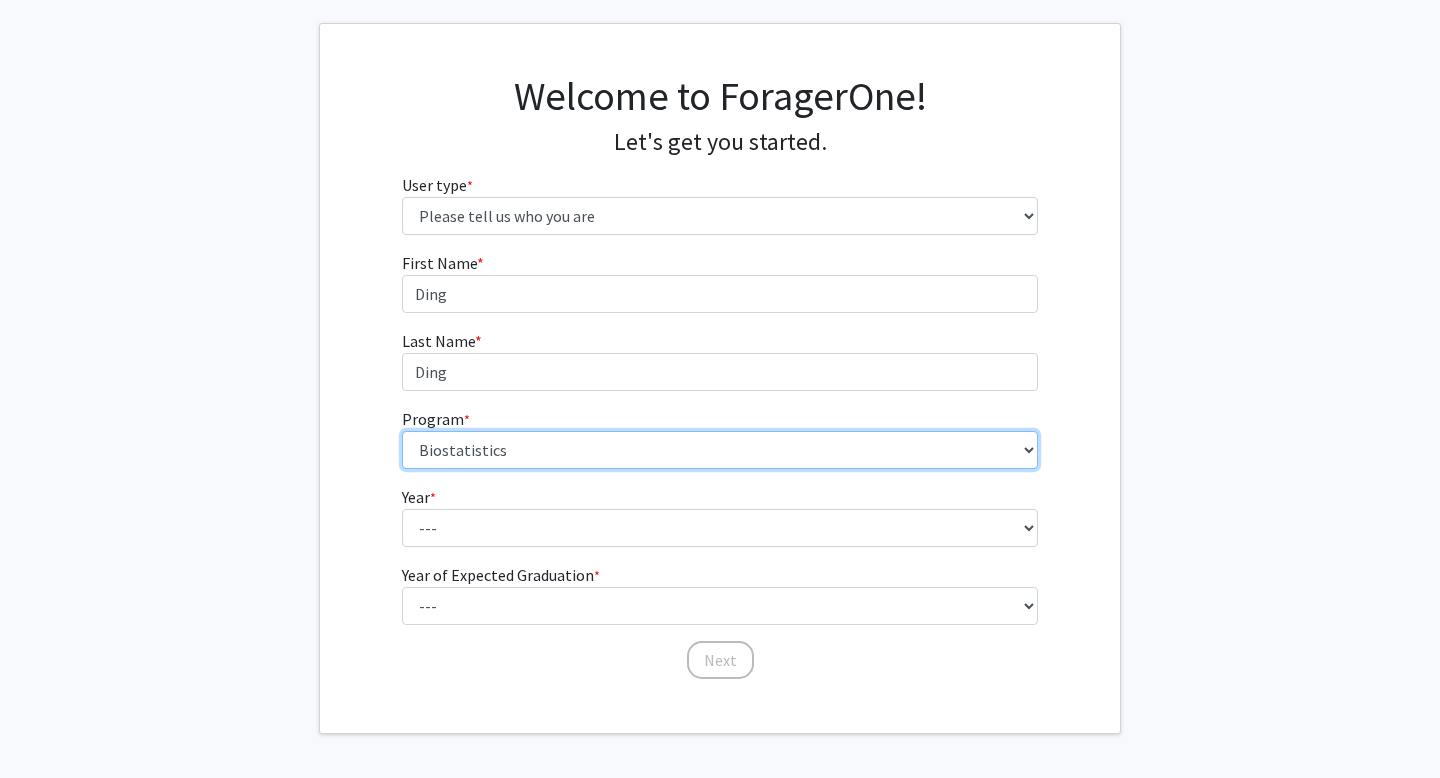 scroll, scrollTop: 102, scrollLeft: 0, axis: vertical 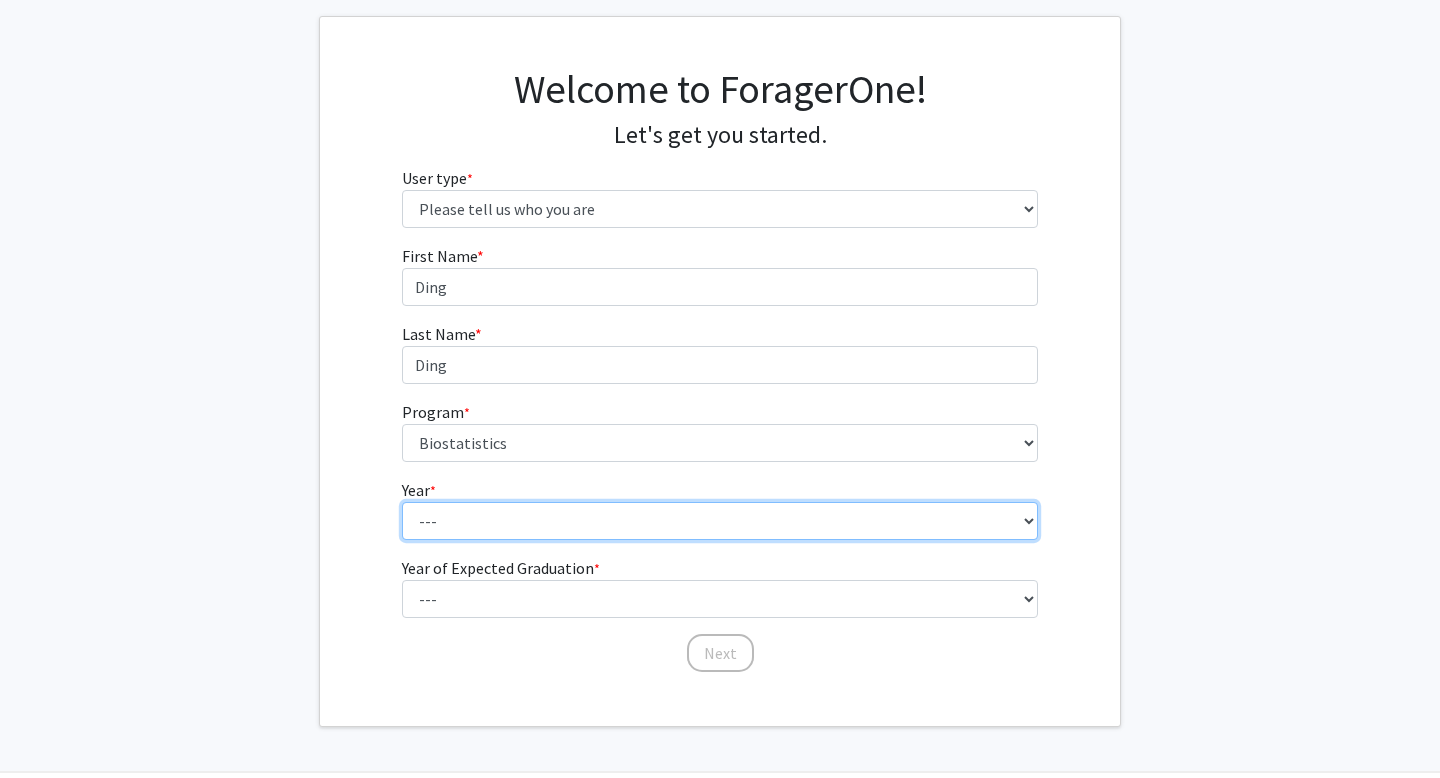 click on "--- First Year Second Year" at bounding box center [720, 521] 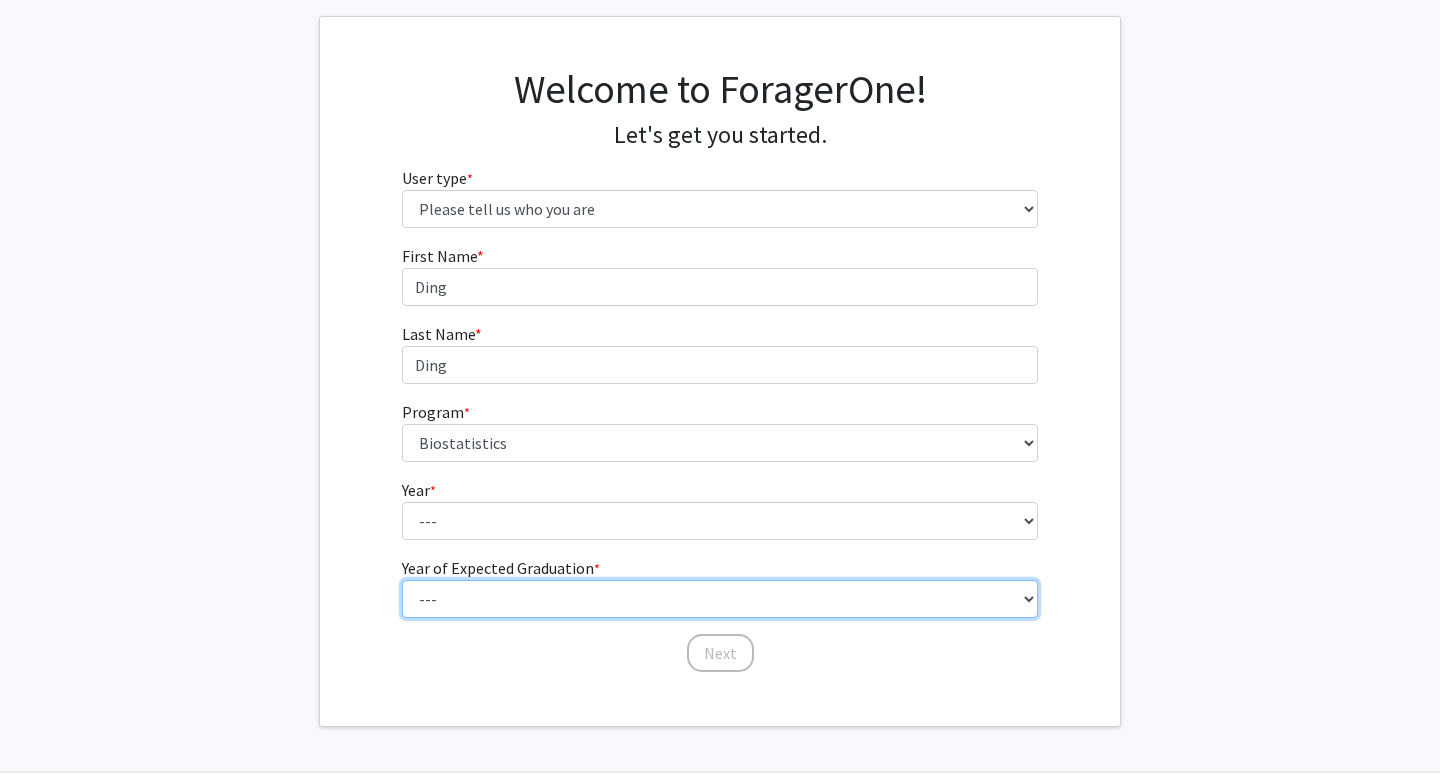click on "--- 2025 2026 2027 2028 2029 2030 2031 2032 2033 2034" at bounding box center (720, 599) 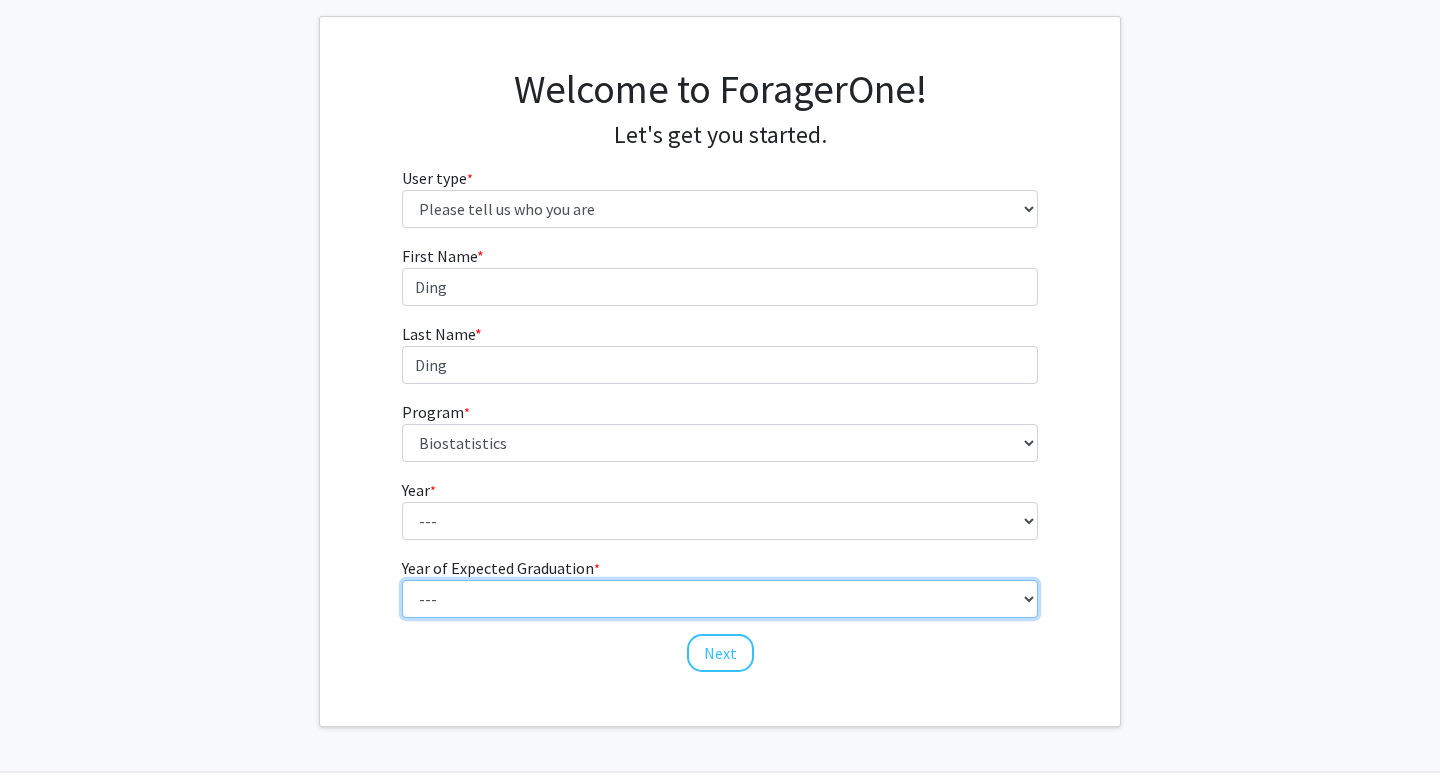 scroll, scrollTop: 165, scrollLeft: 0, axis: vertical 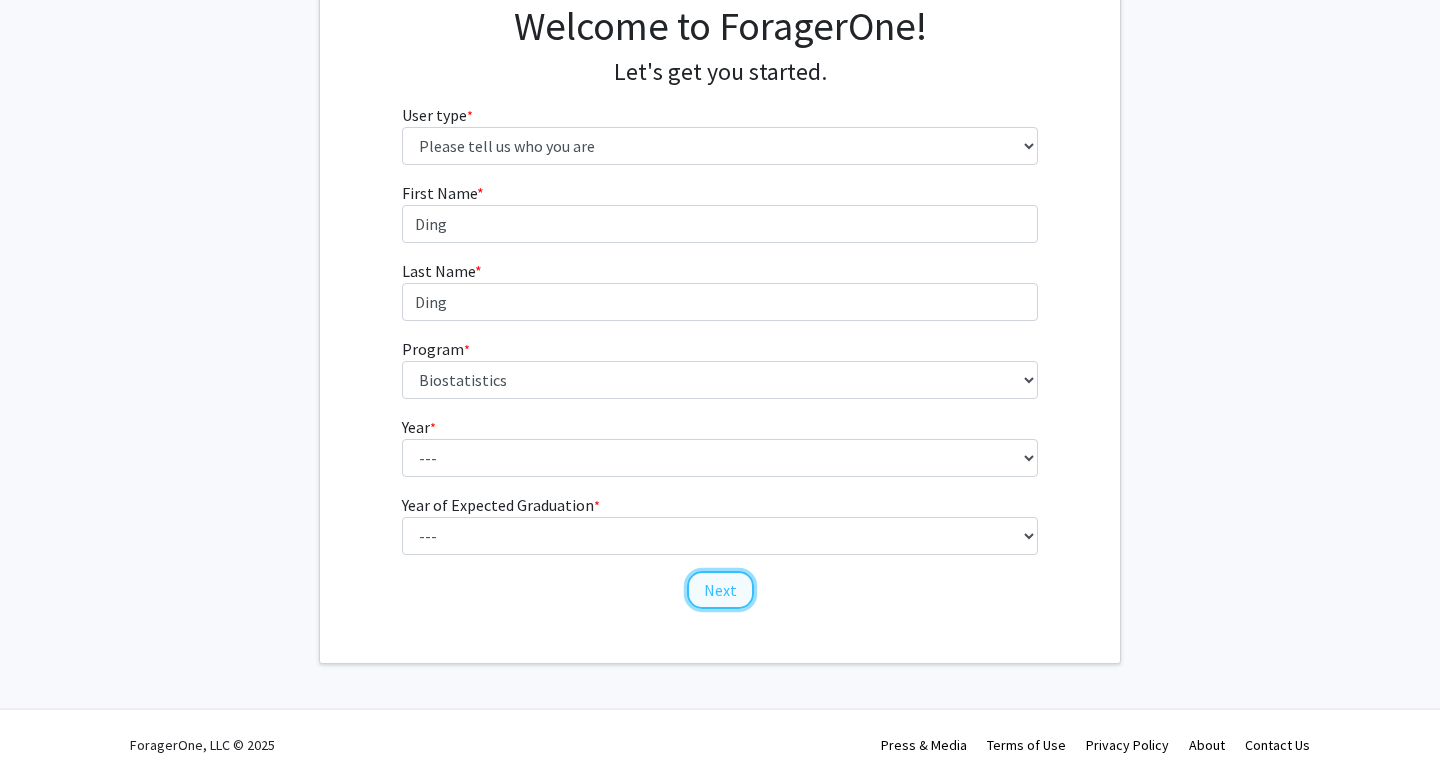 click on "Next" at bounding box center (720, 590) 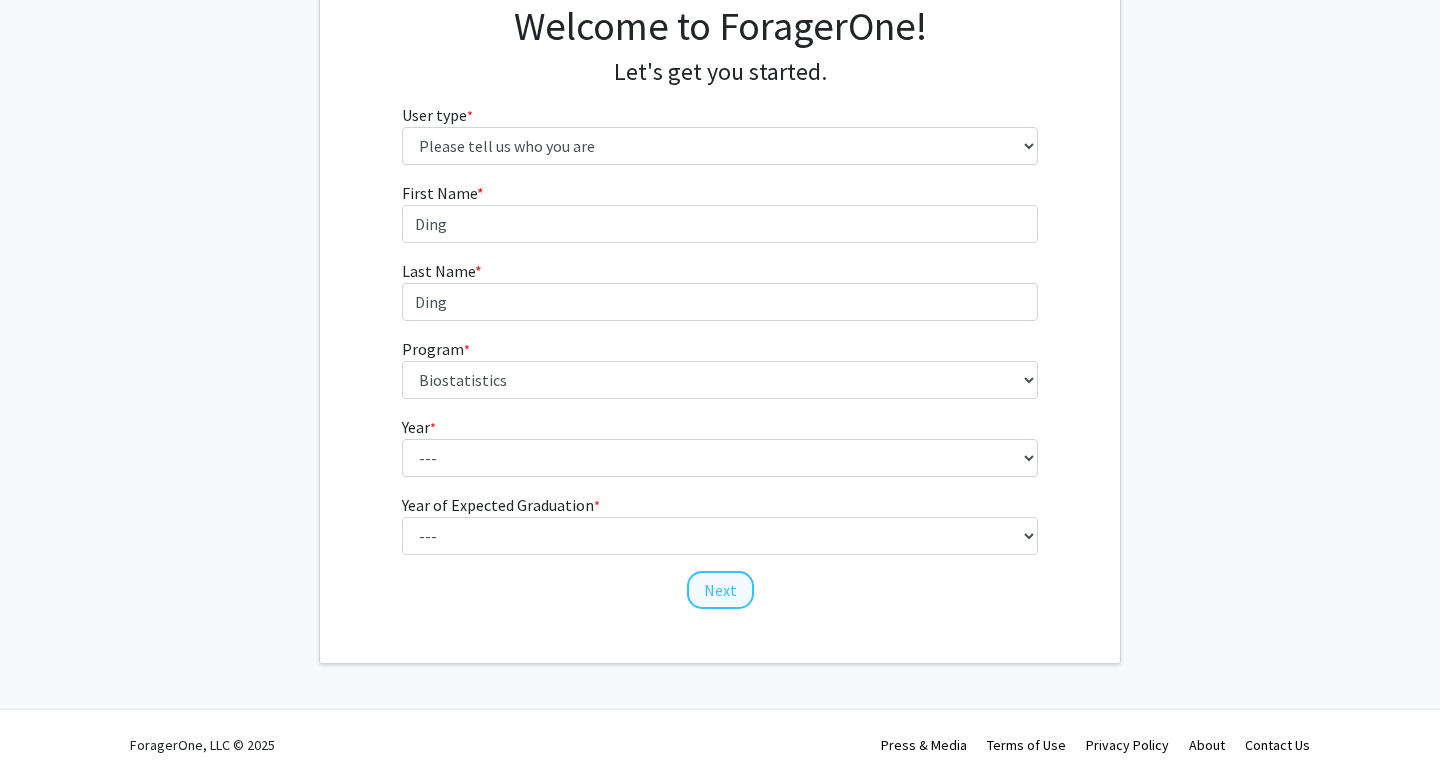 scroll, scrollTop: 0, scrollLeft: 0, axis: both 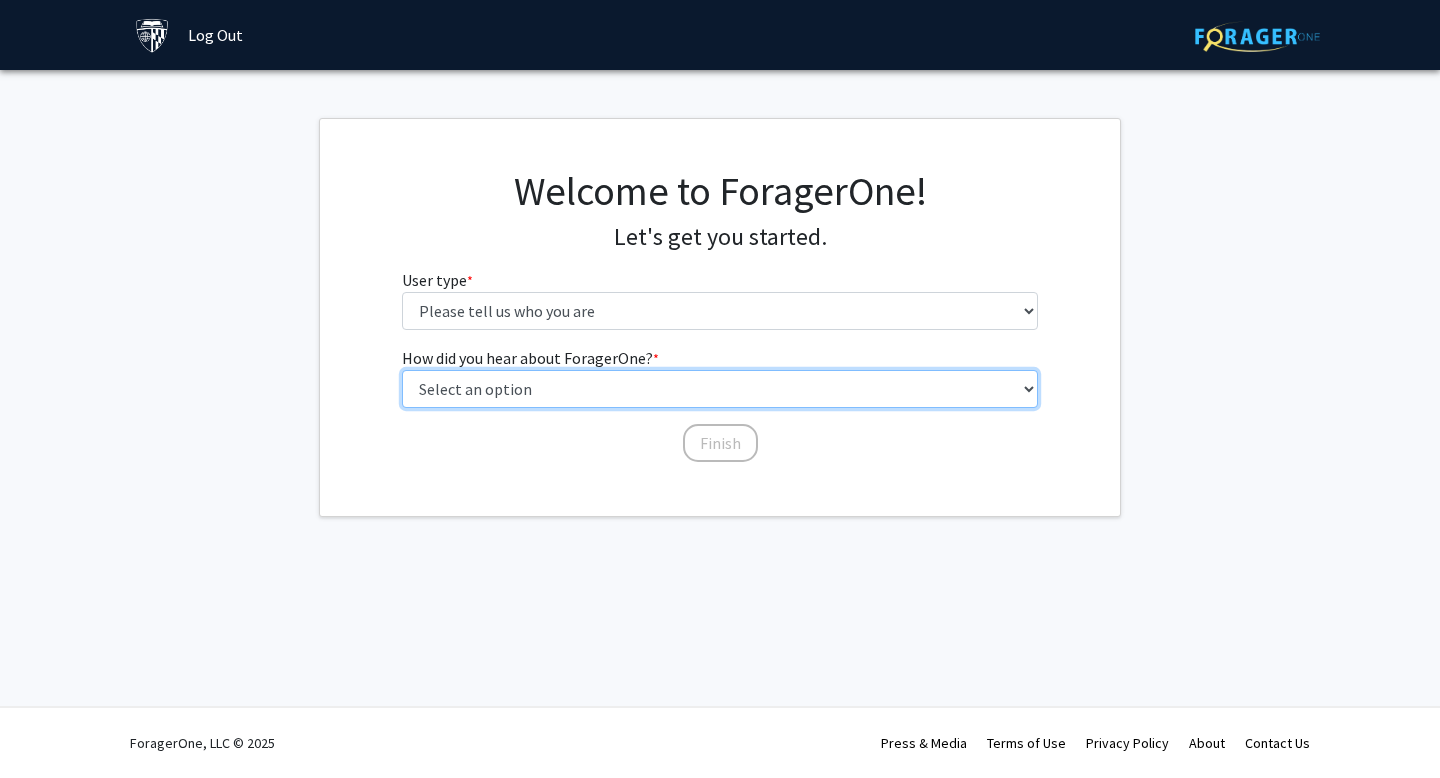 click on "Select an option  Peer/student recommendation   Faculty/staff recommendation   University website   University email or newsletter   Other" at bounding box center [720, 389] 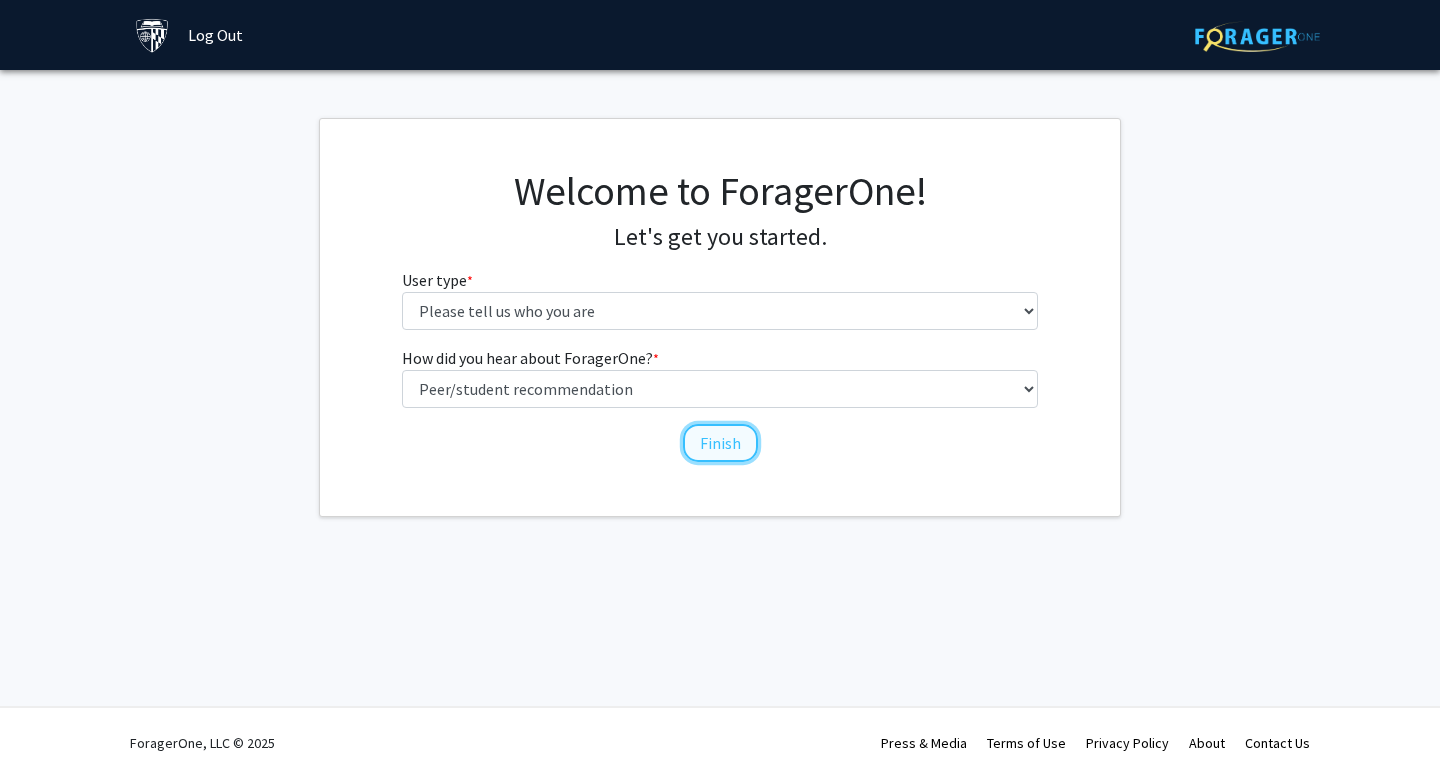 click on "Finish" at bounding box center (720, 443) 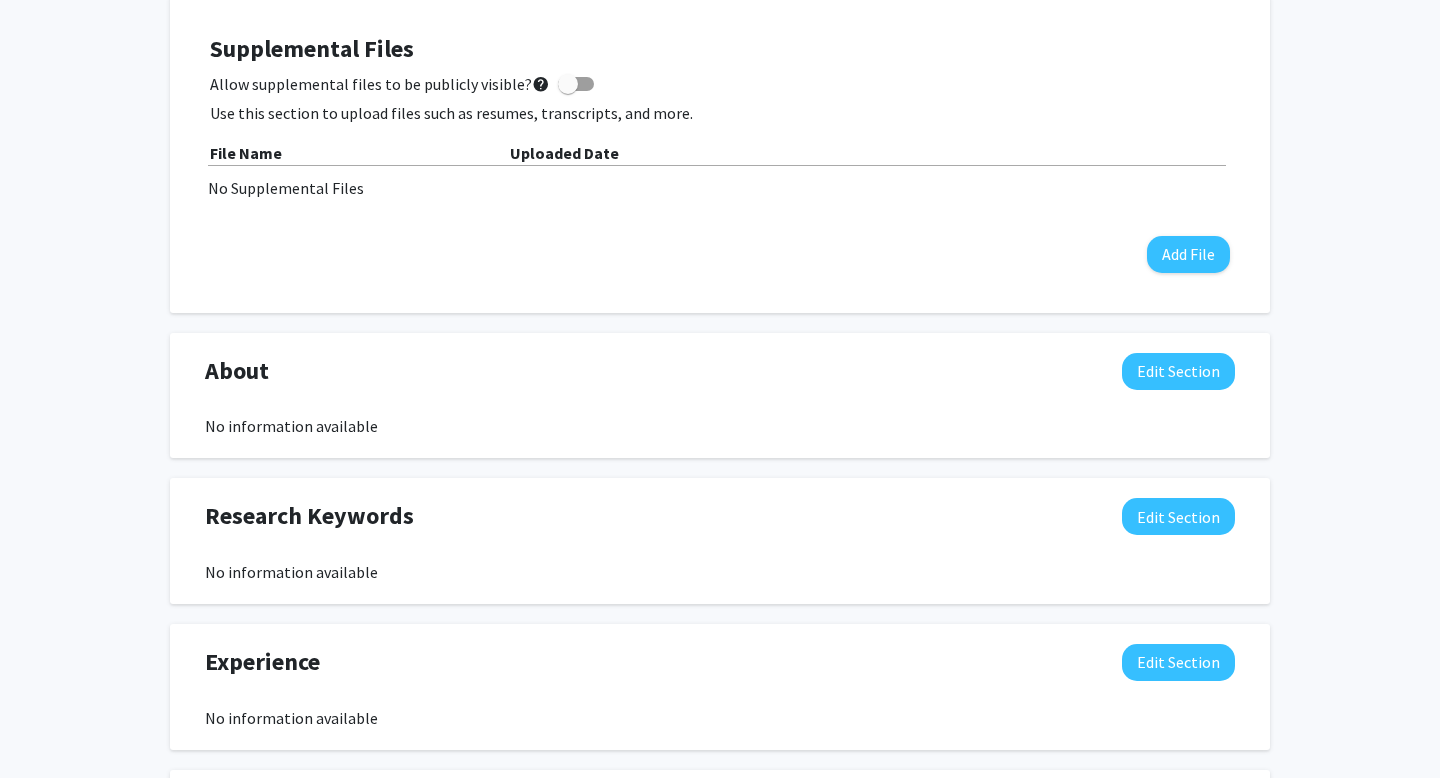 scroll, scrollTop: 0, scrollLeft: 0, axis: both 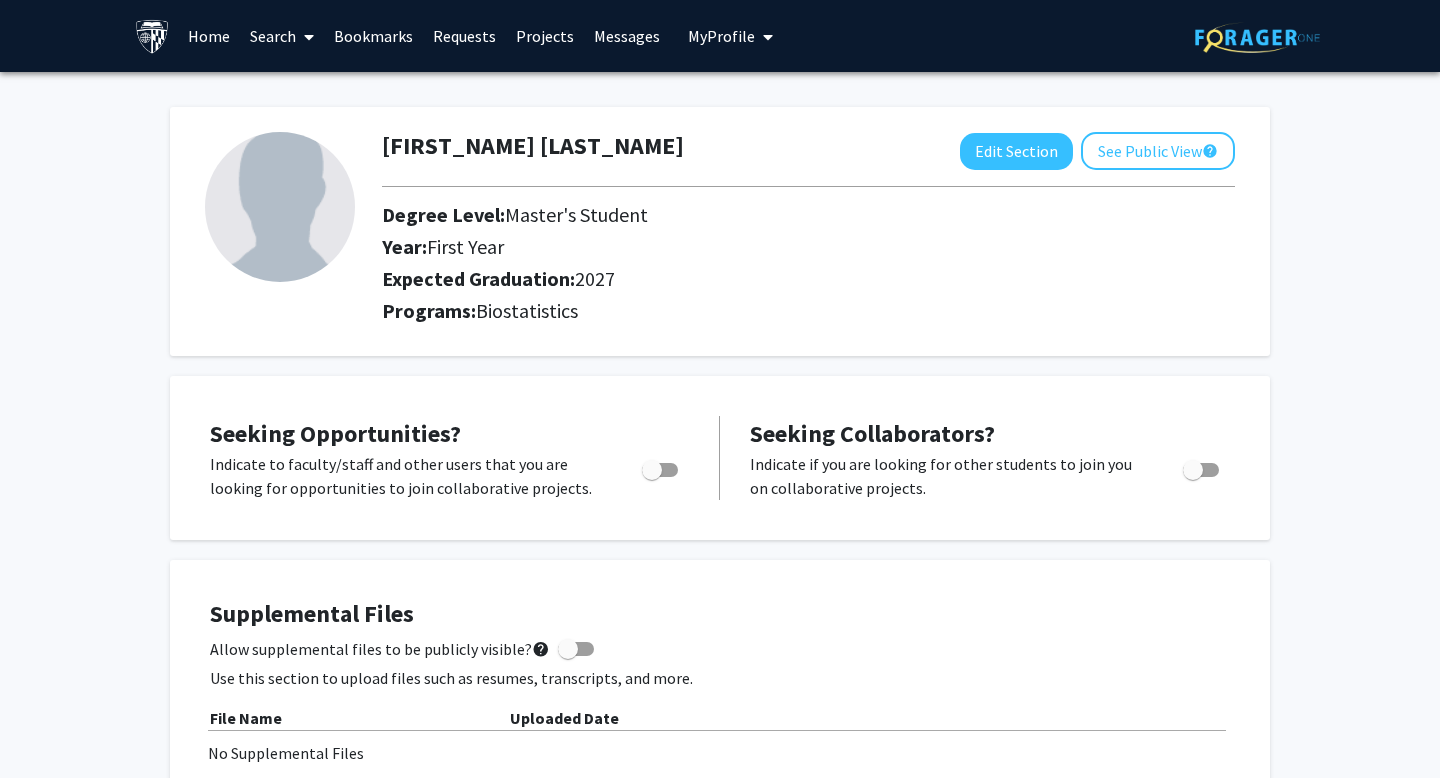 click on "Home" at bounding box center [209, 36] 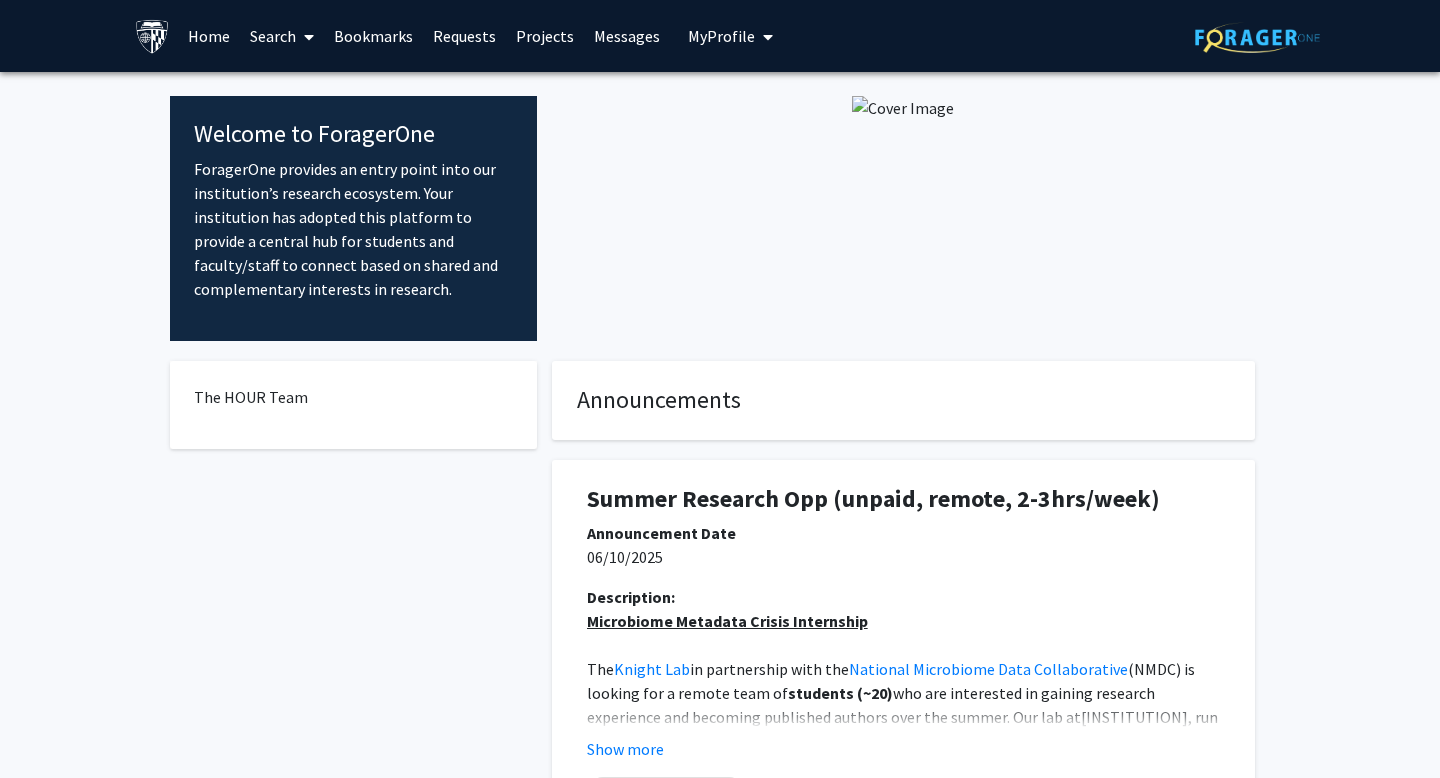 click at bounding box center [903, 108] 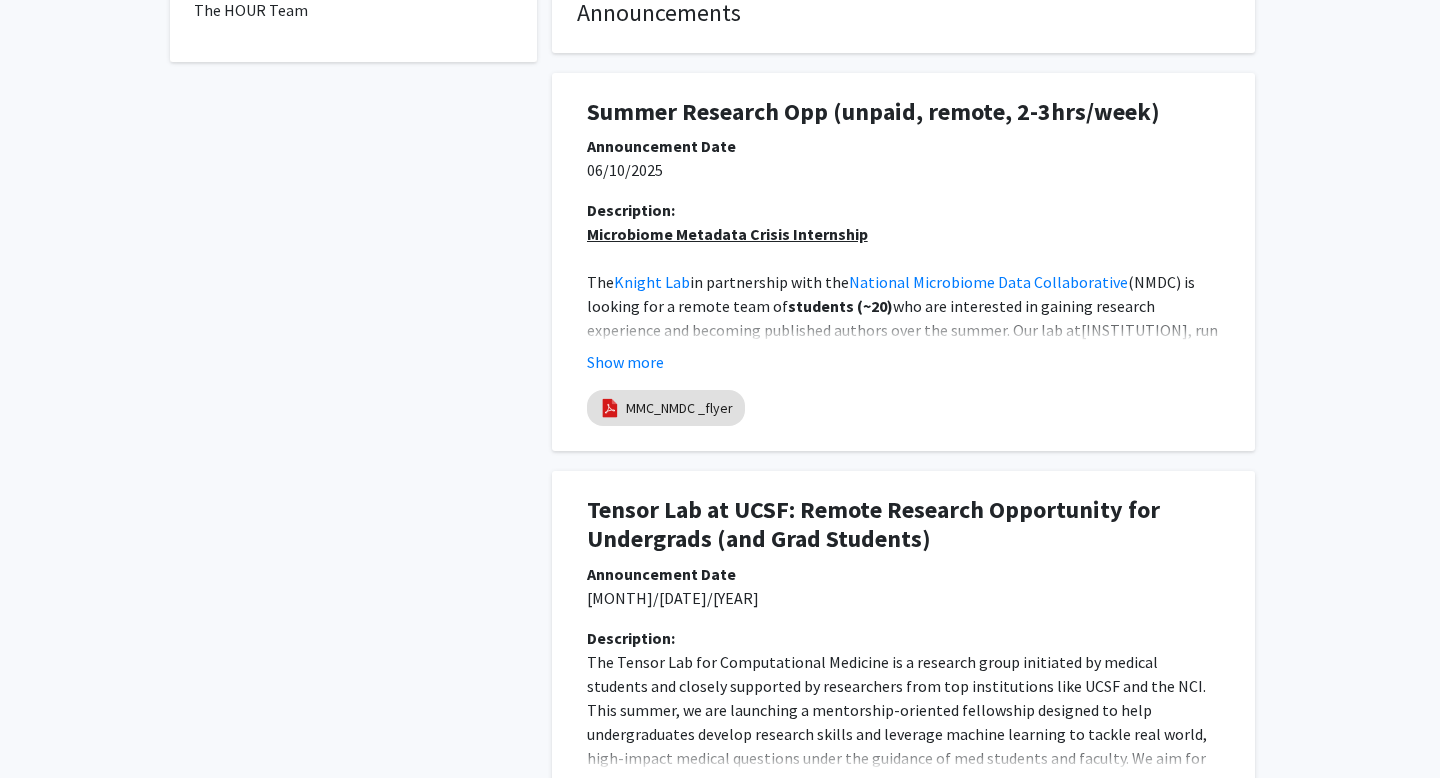 scroll, scrollTop: 391, scrollLeft: 0, axis: vertical 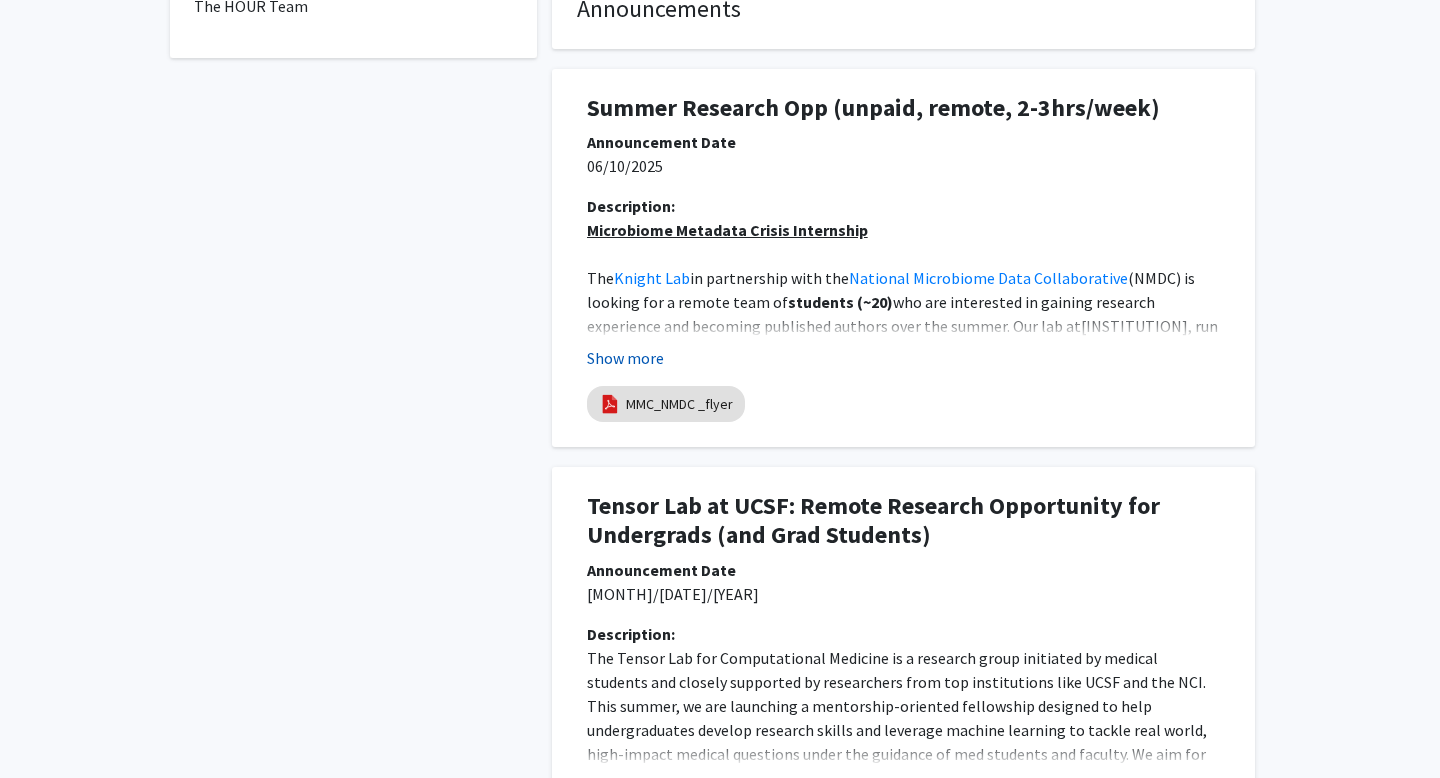 click on "Show more" at bounding box center (625, 358) 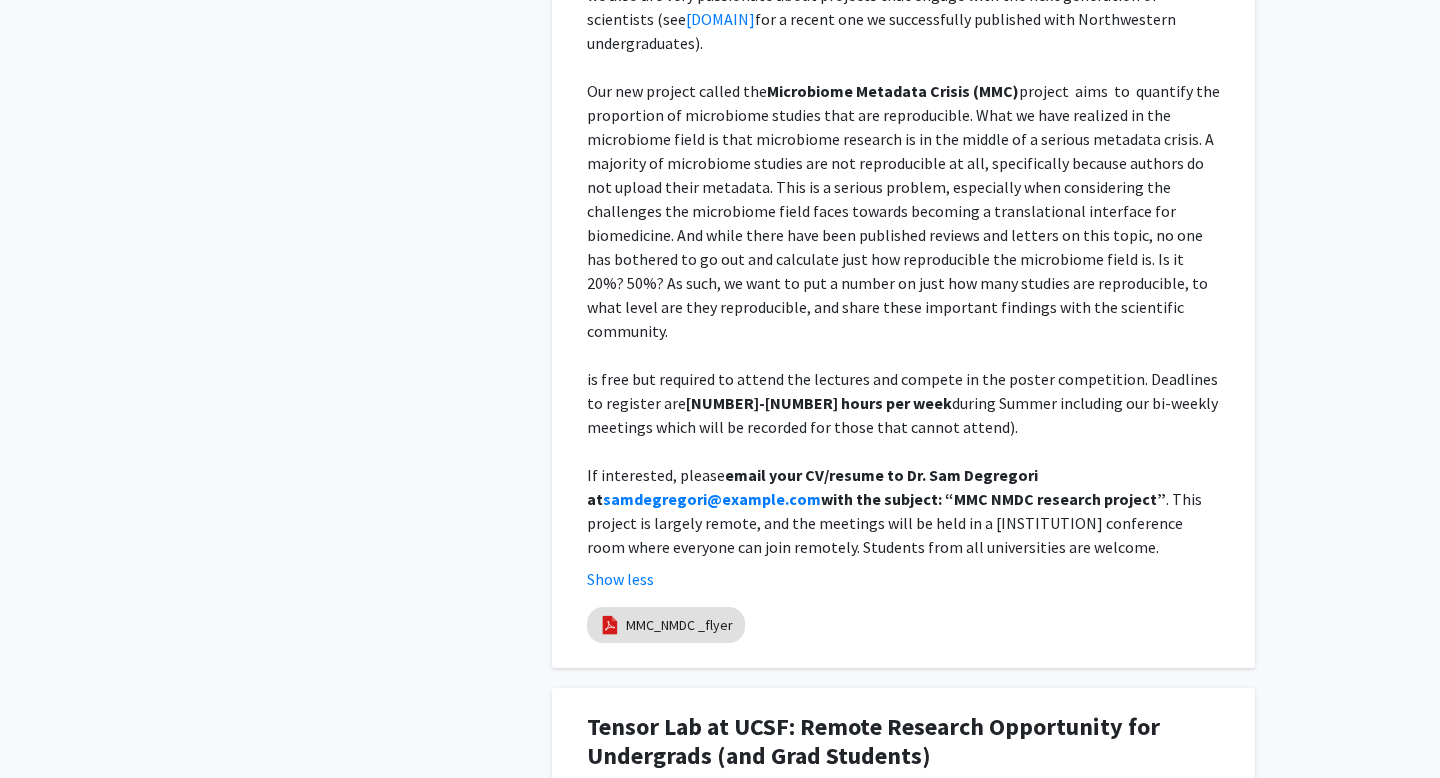 scroll, scrollTop: 0, scrollLeft: 0, axis: both 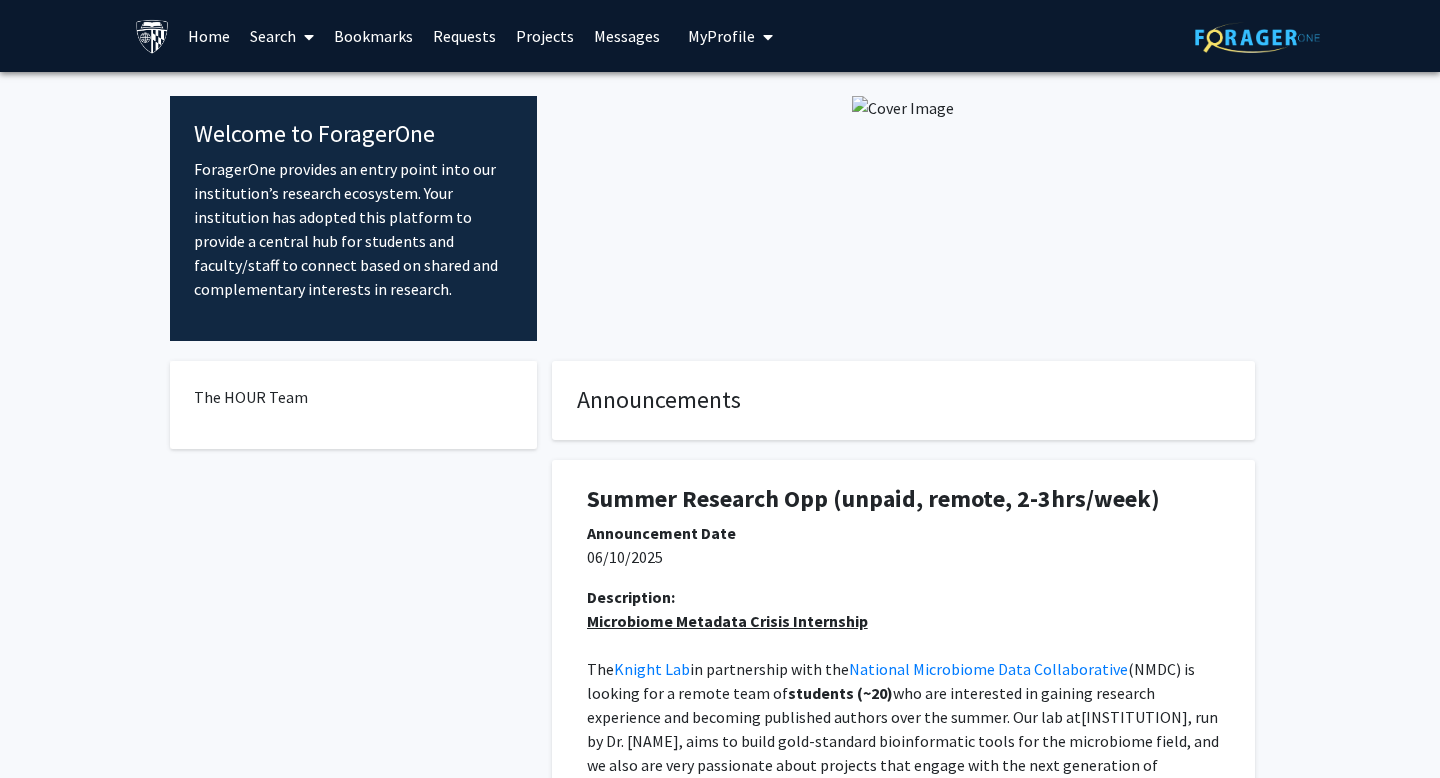 click on "Search" at bounding box center (282, 36) 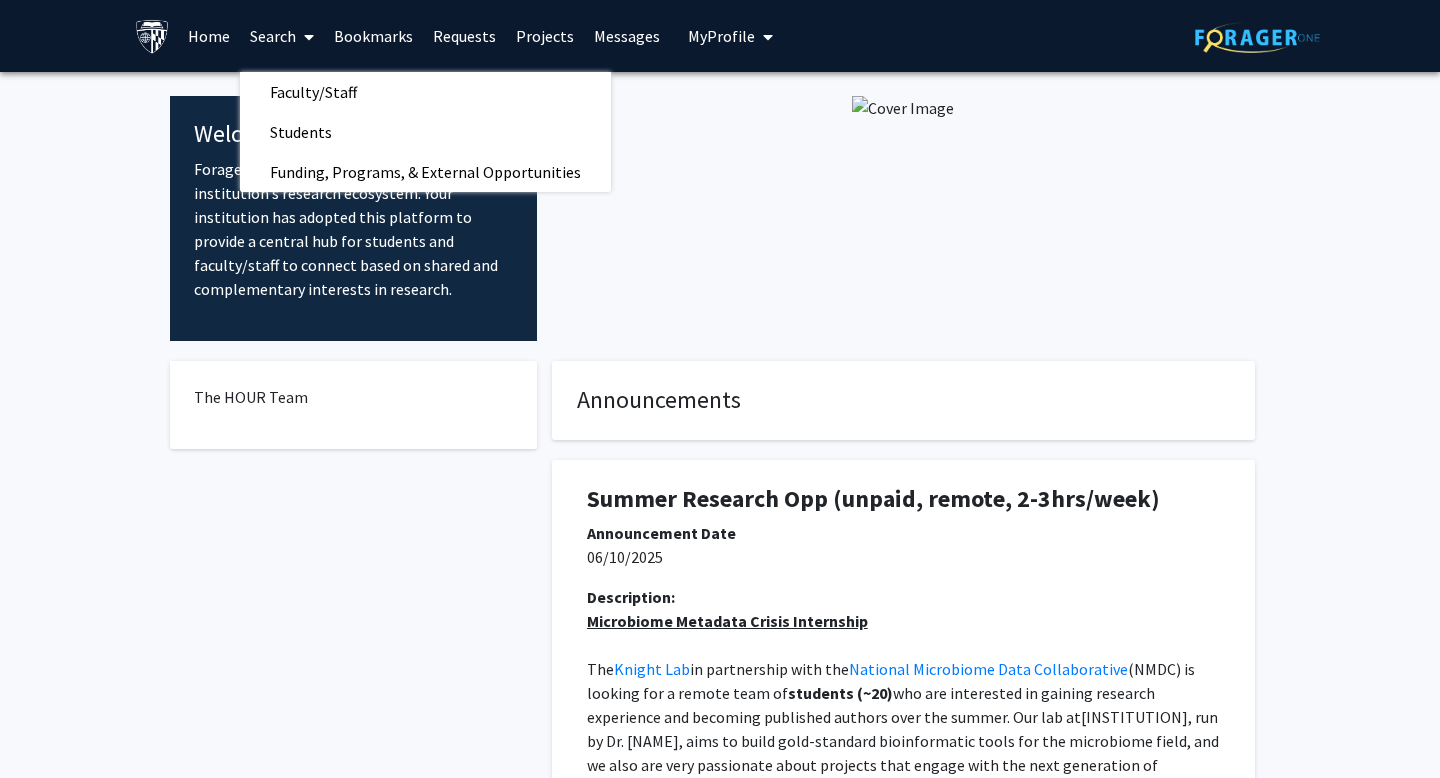 click on "Bookmarks" at bounding box center [373, 36] 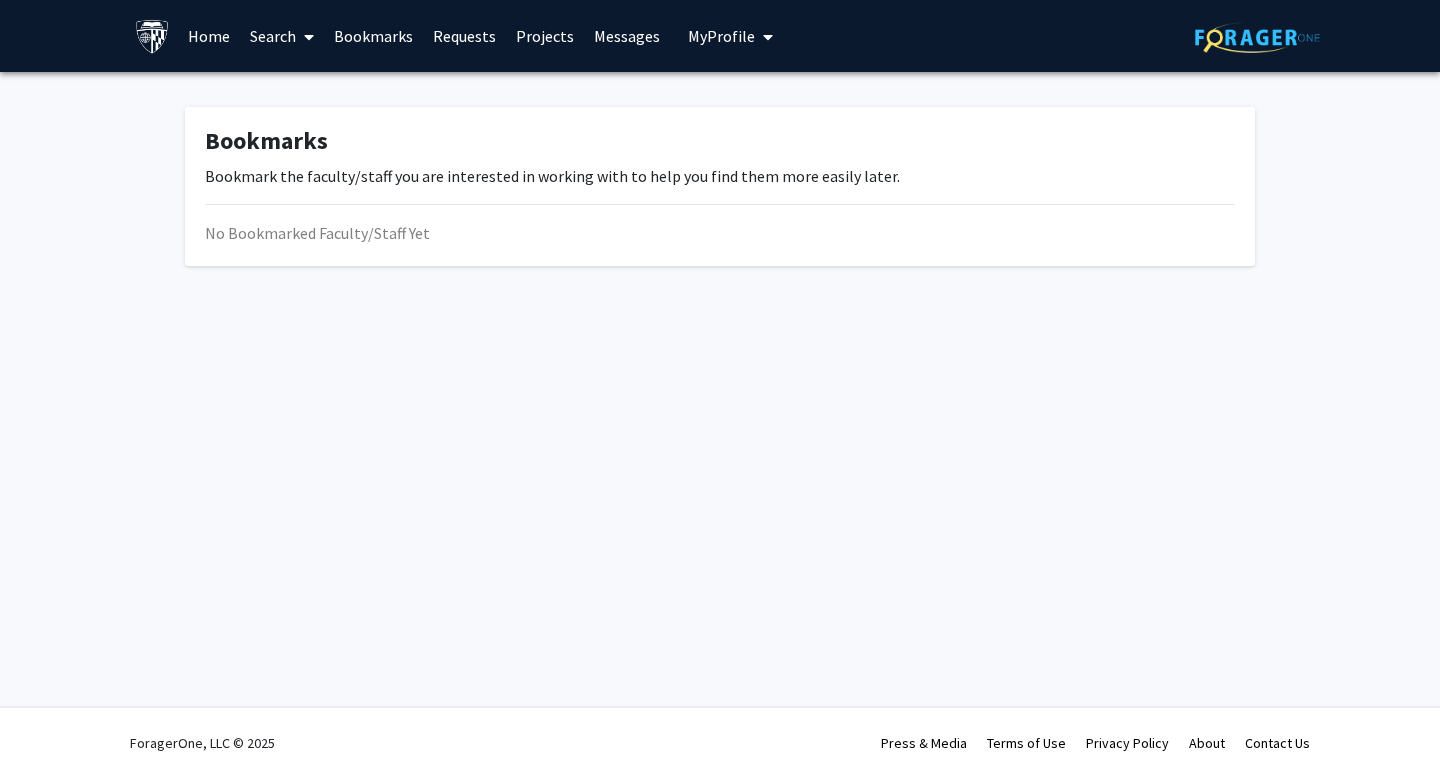 click on "Search" at bounding box center [282, 36] 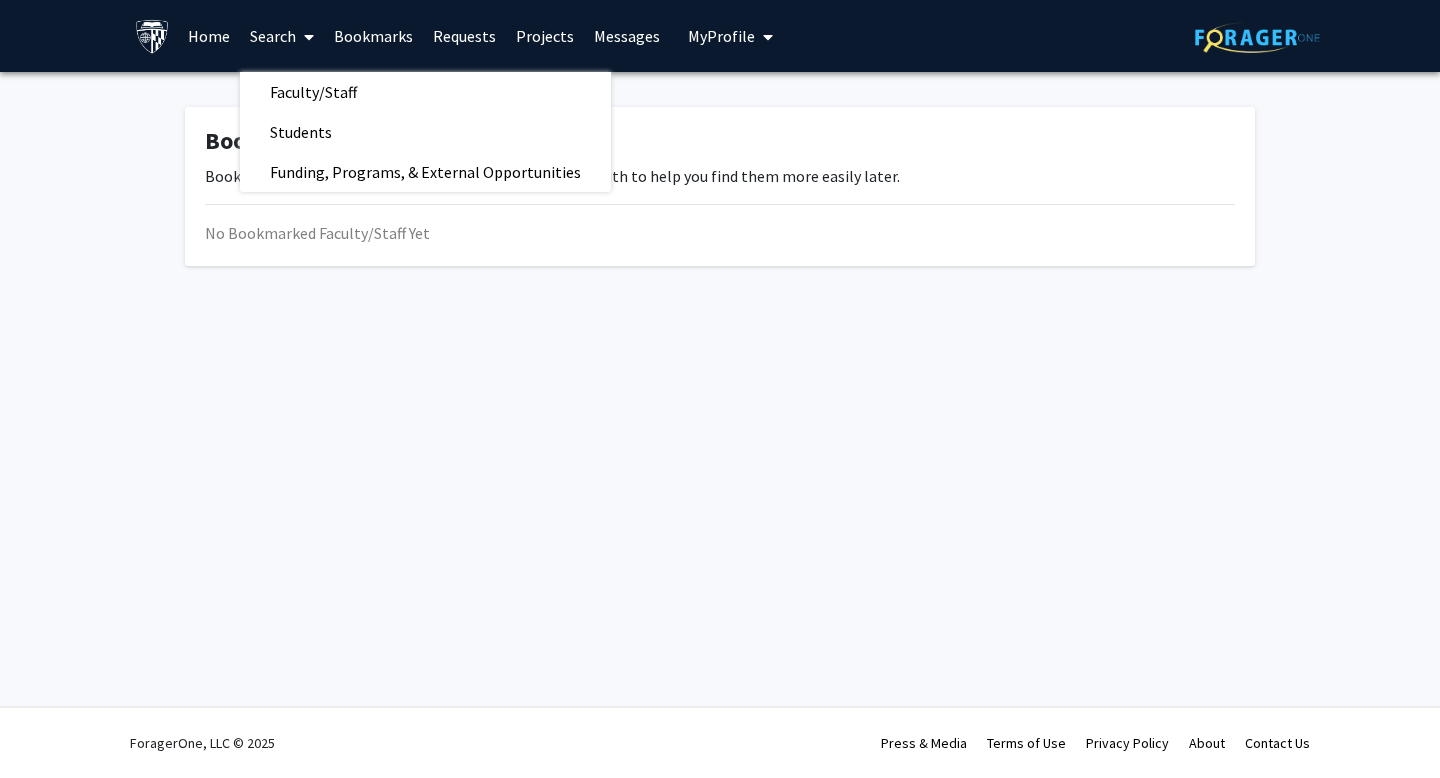 click on "Home" at bounding box center [209, 36] 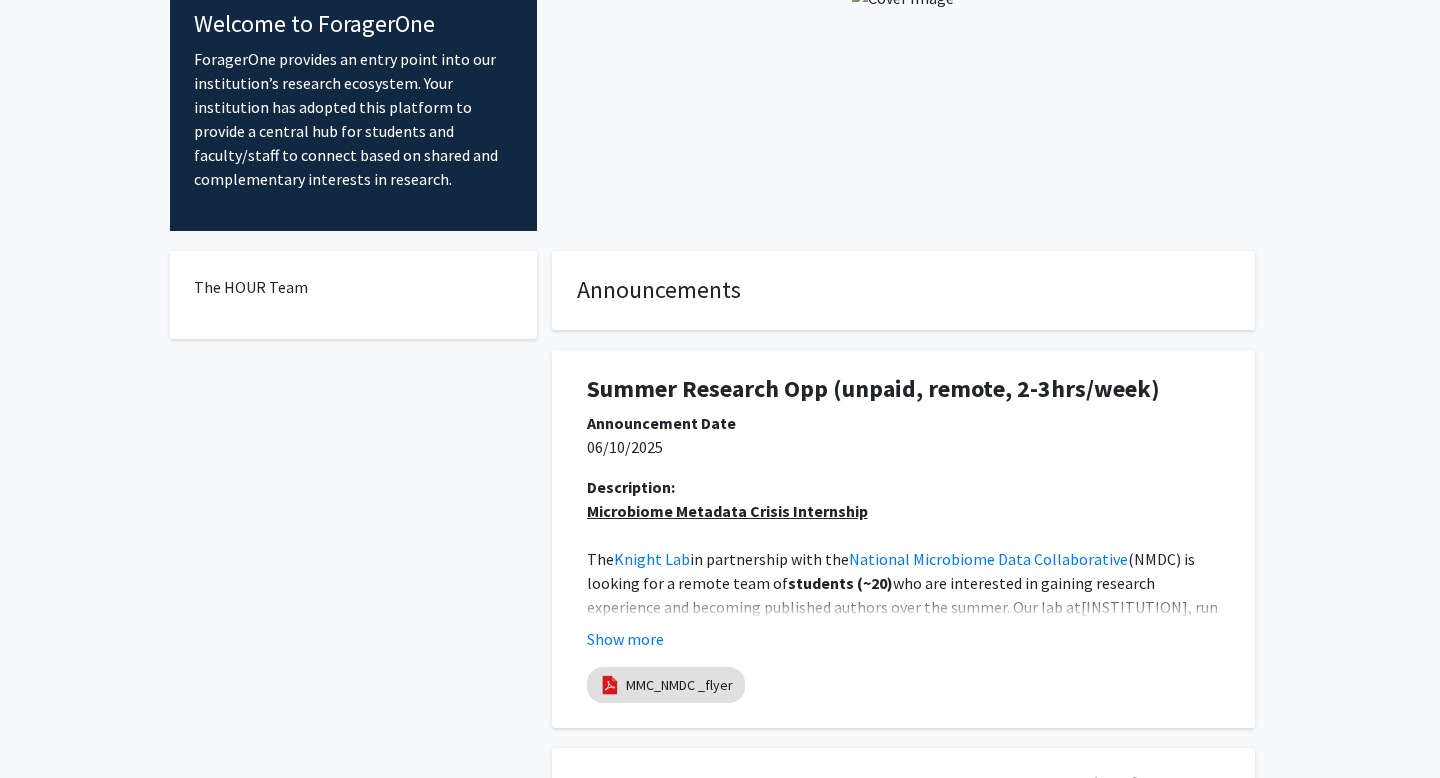 scroll, scrollTop: 0, scrollLeft: 0, axis: both 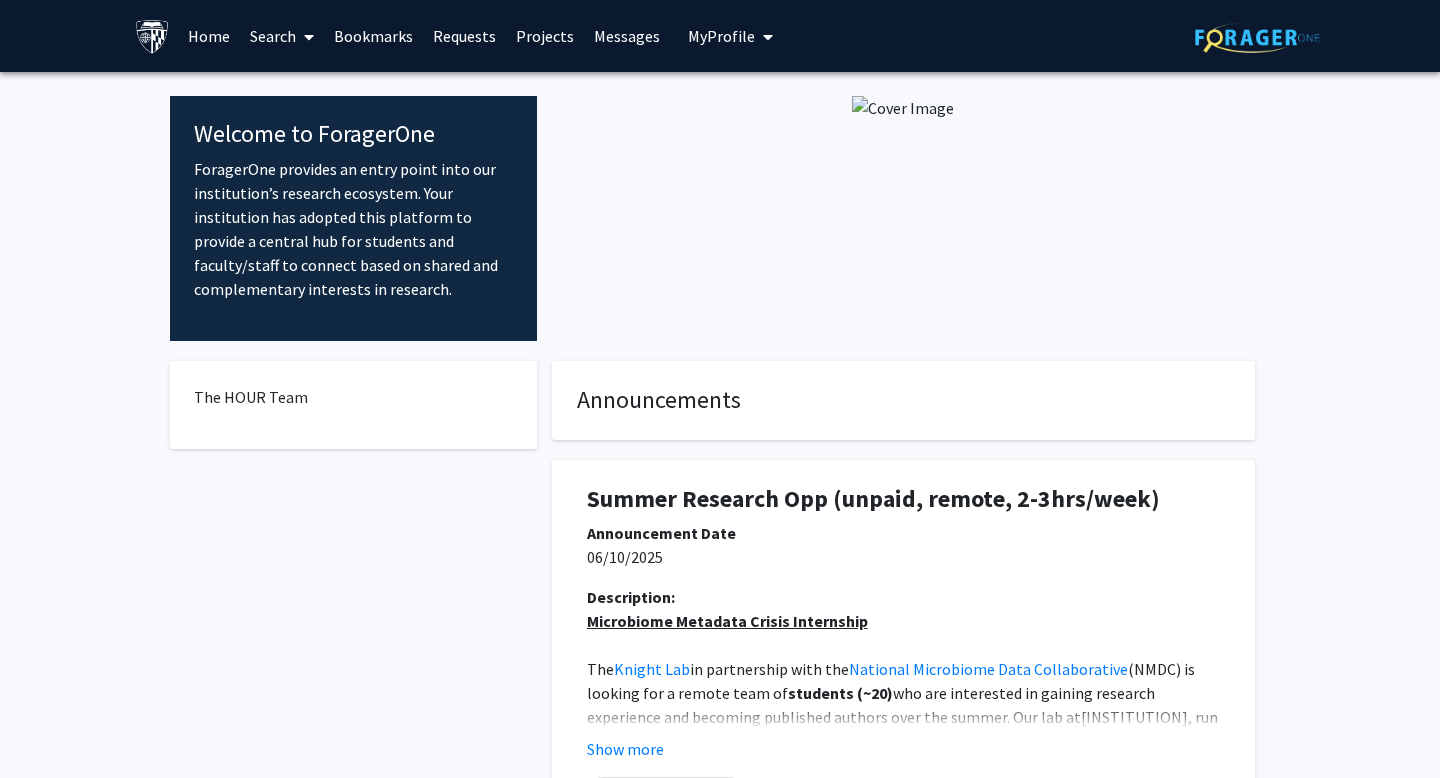click on "Search" at bounding box center [282, 36] 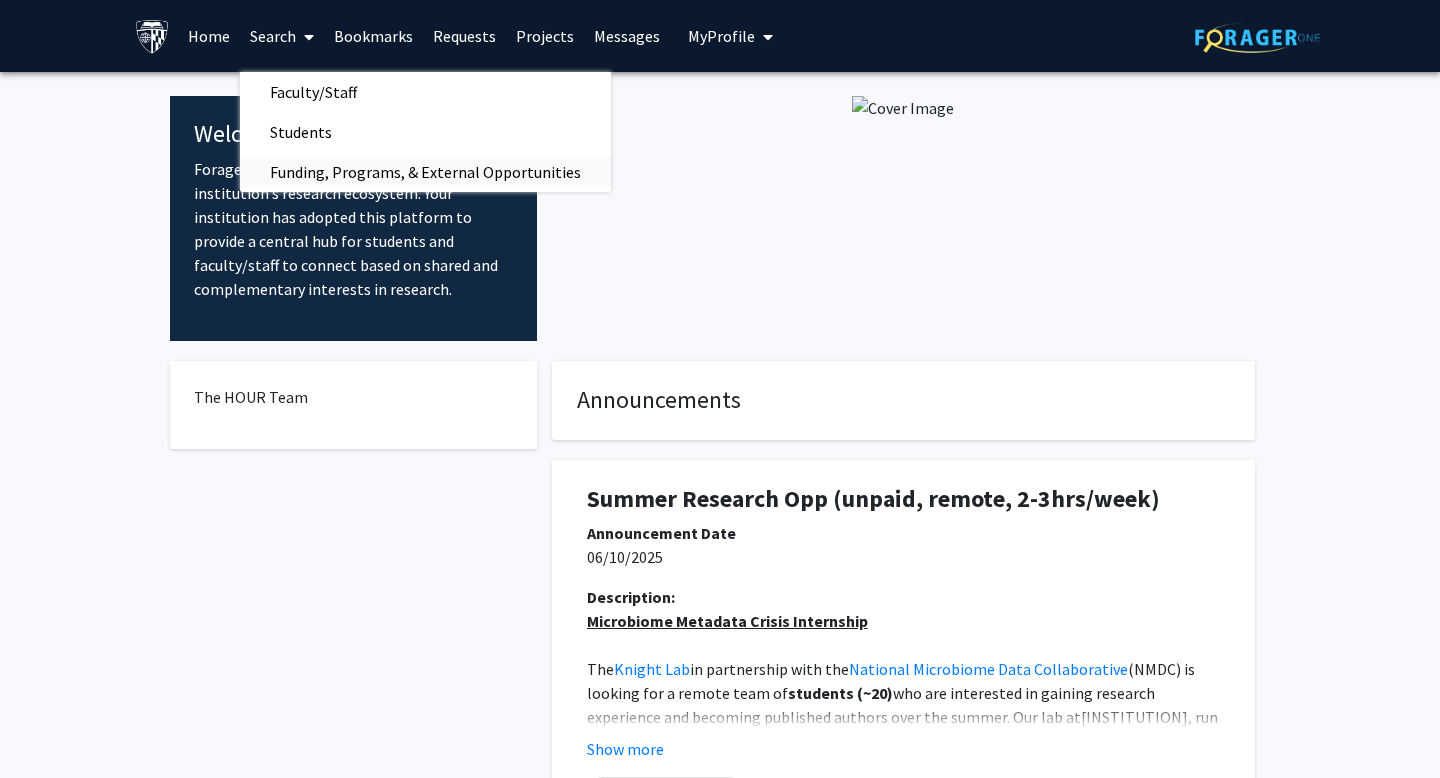 click on "Funding, Programs, & External Opportunities" at bounding box center [425, 172] 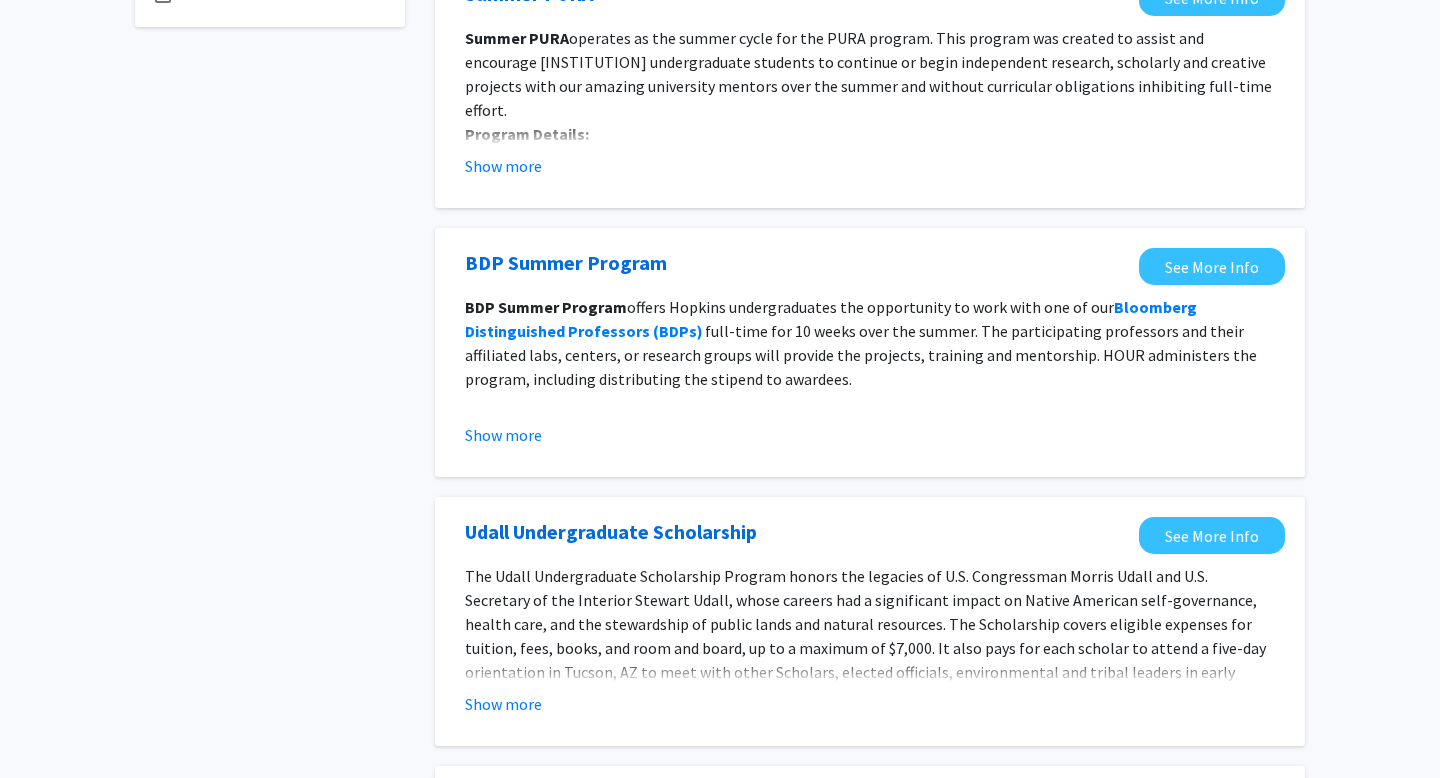 scroll, scrollTop: 0, scrollLeft: 0, axis: both 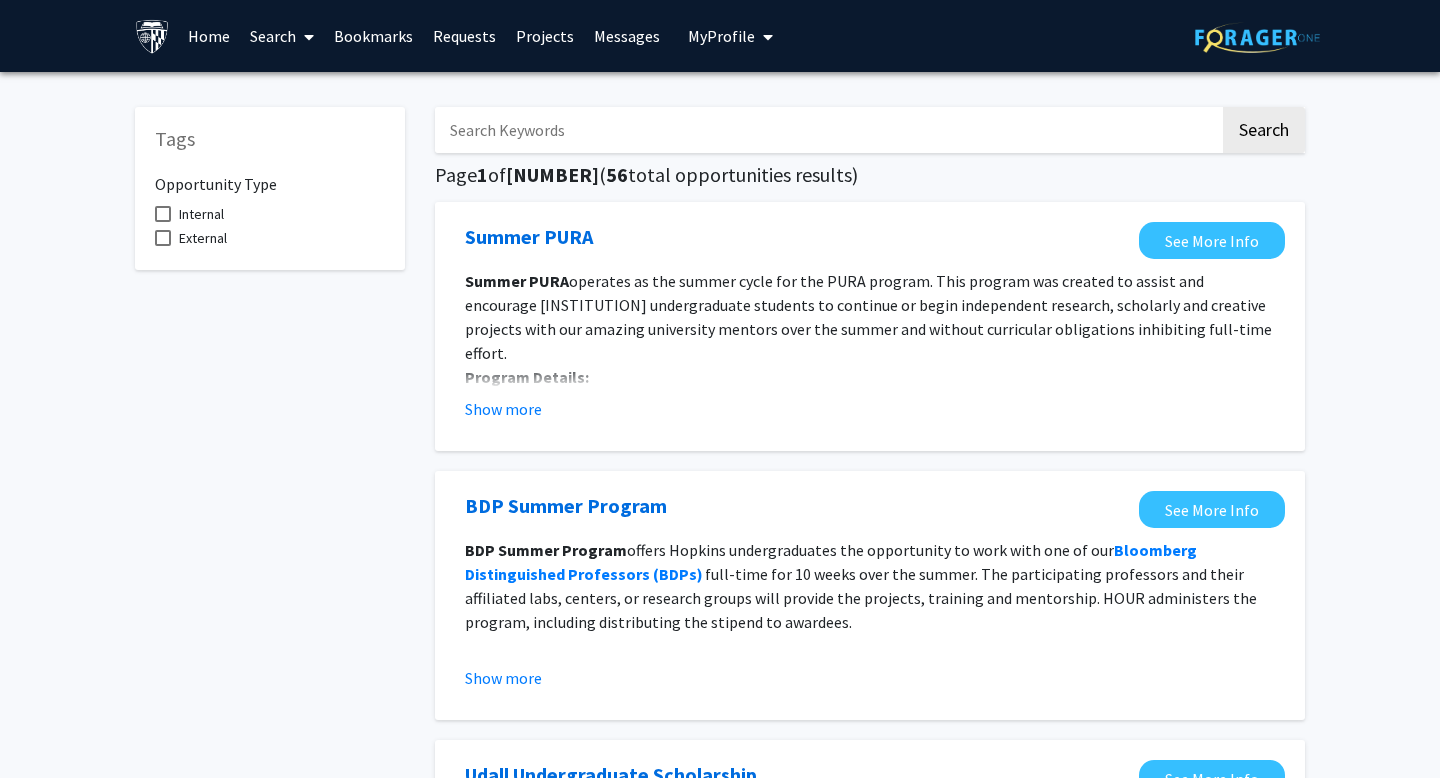 click on "Home" at bounding box center [209, 36] 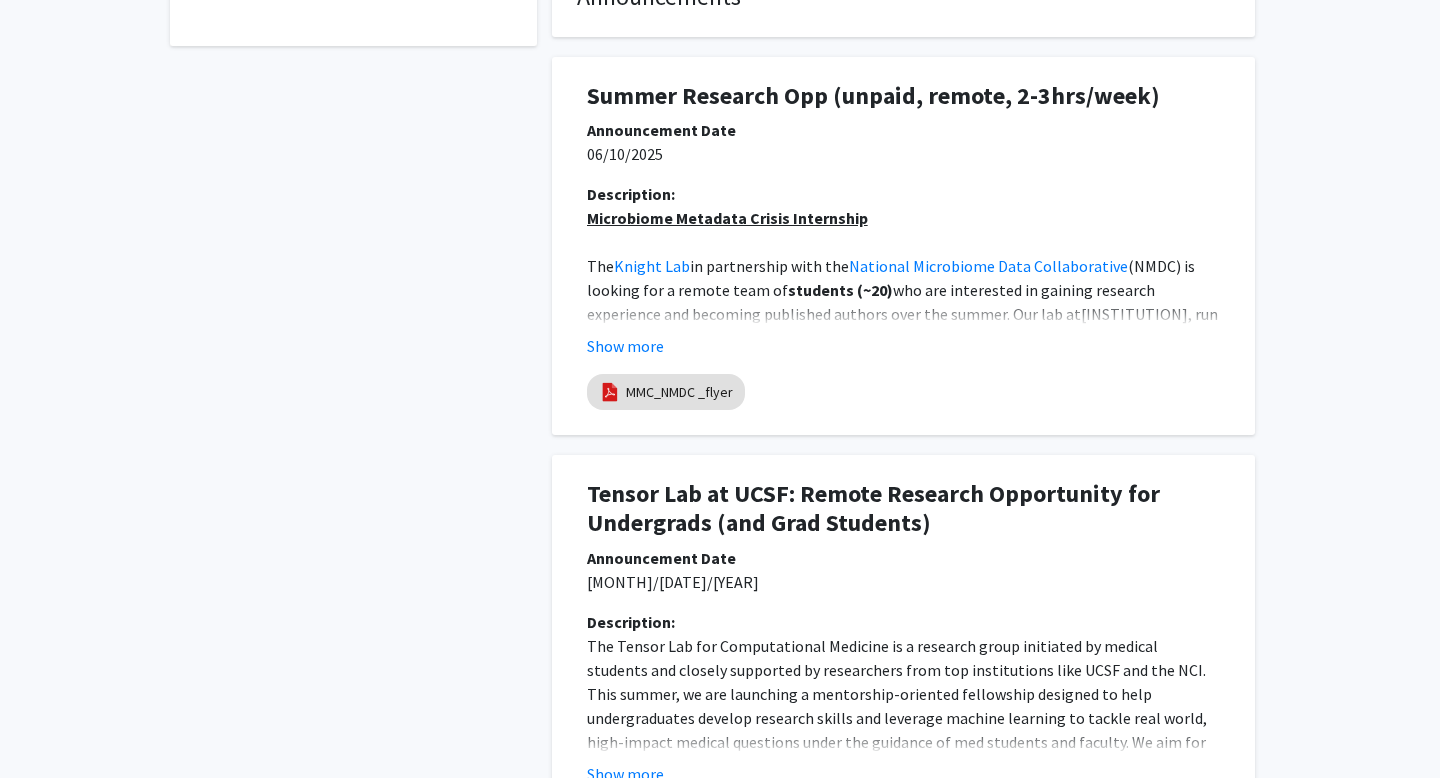 scroll, scrollTop: 399, scrollLeft: 0, axis: vertical 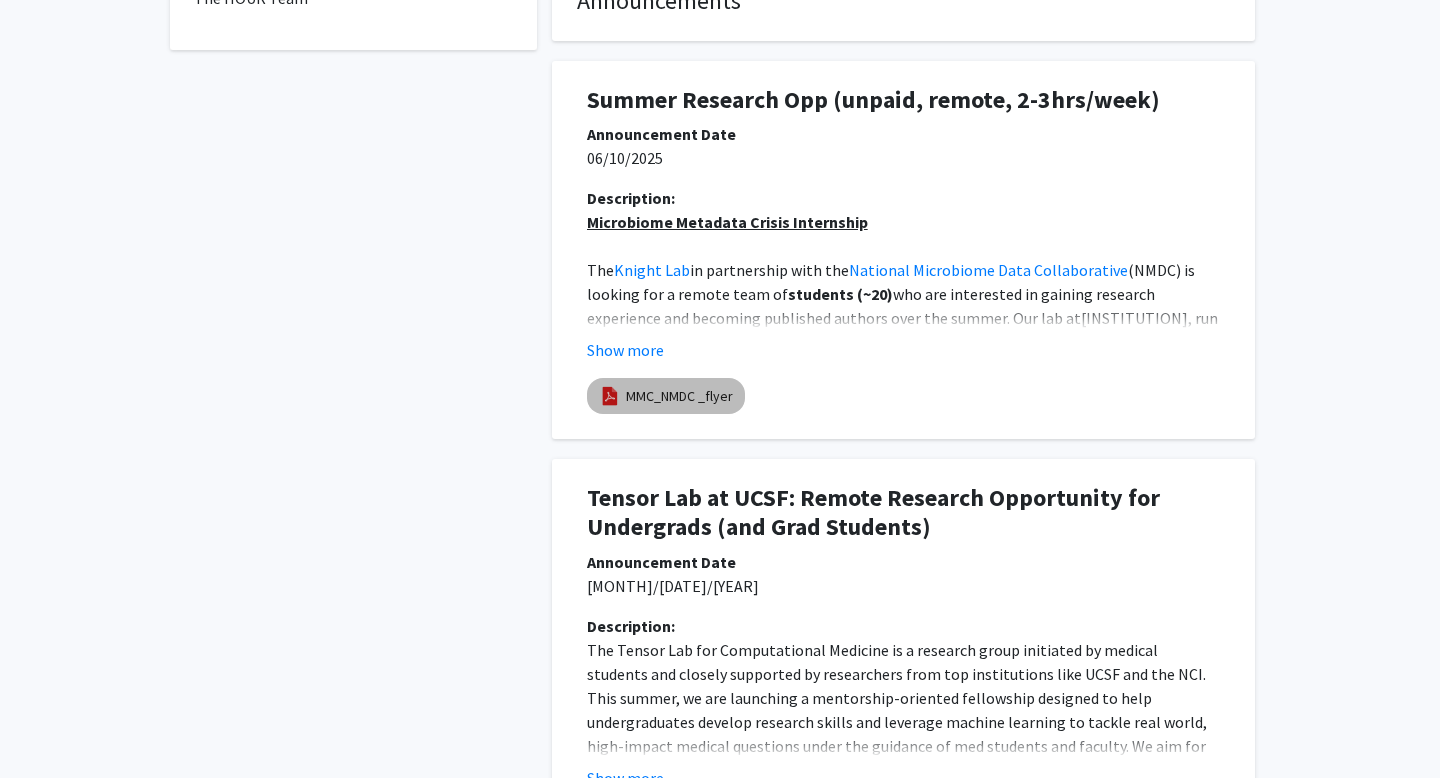 click on "MMC_NMDC _flyer" at bounding box center (679, 396) 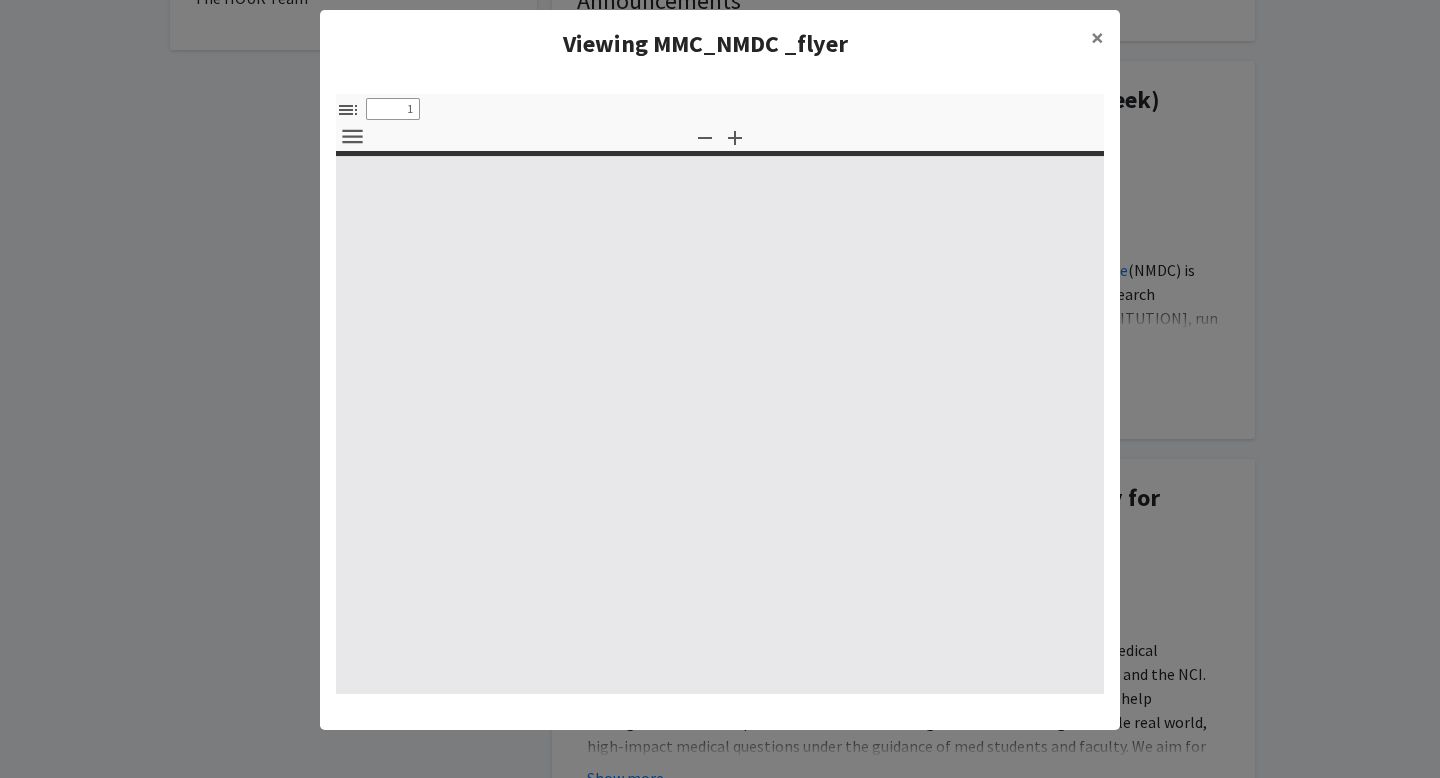 scroll, scrollTop: 0, scrollLeft: 0, axis: both 